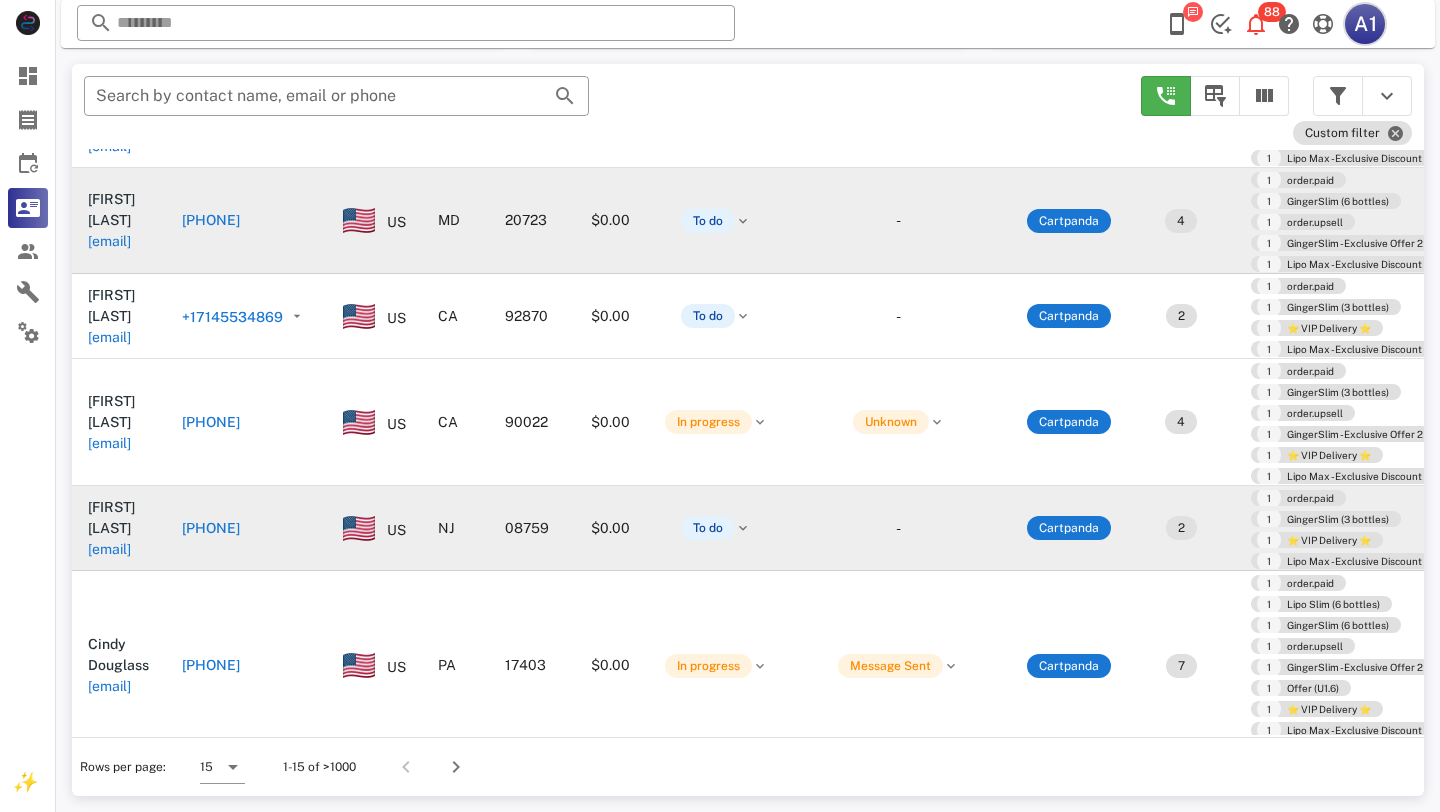 click on "A1" at bounding box center [1365, 24] 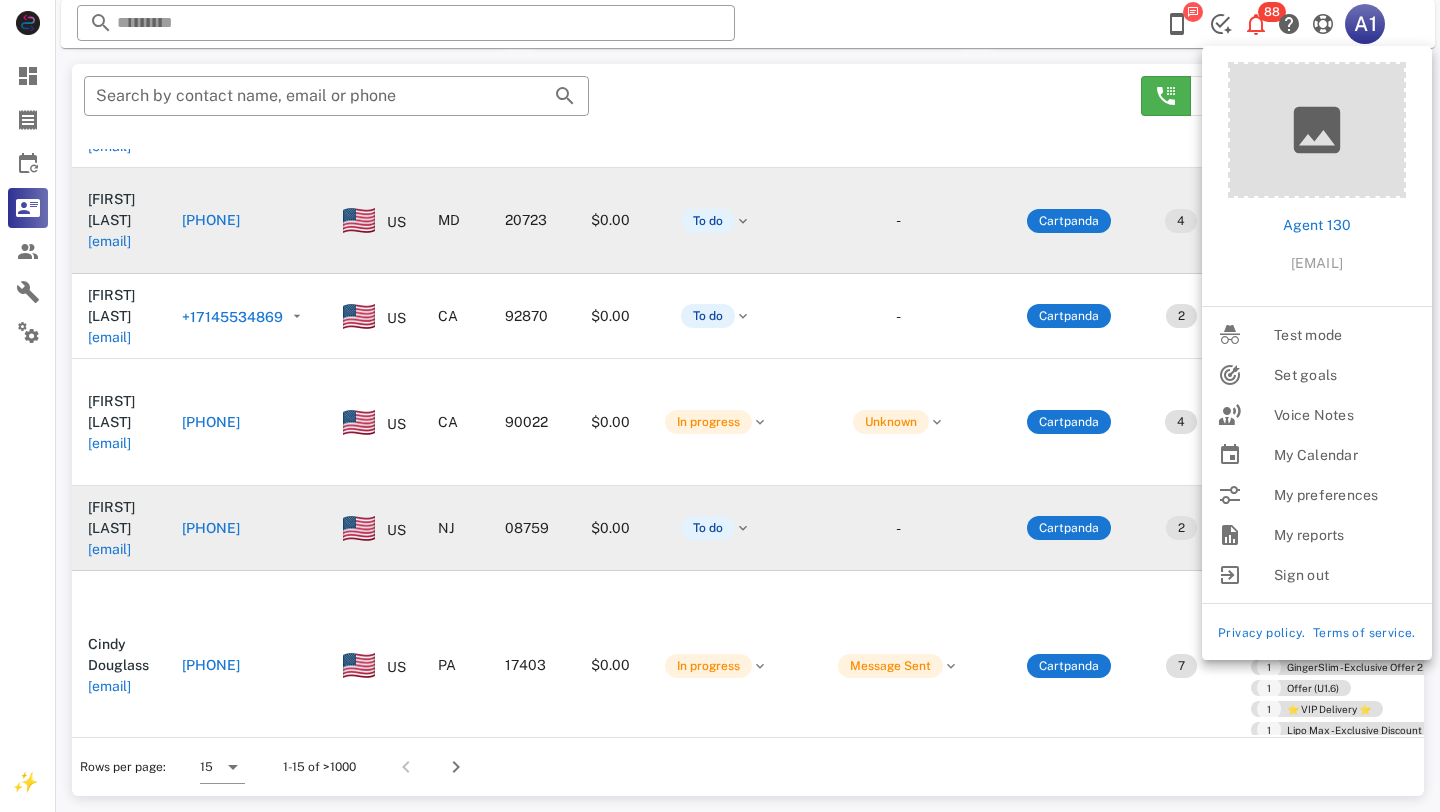 click at bounding box center [1177, 24] 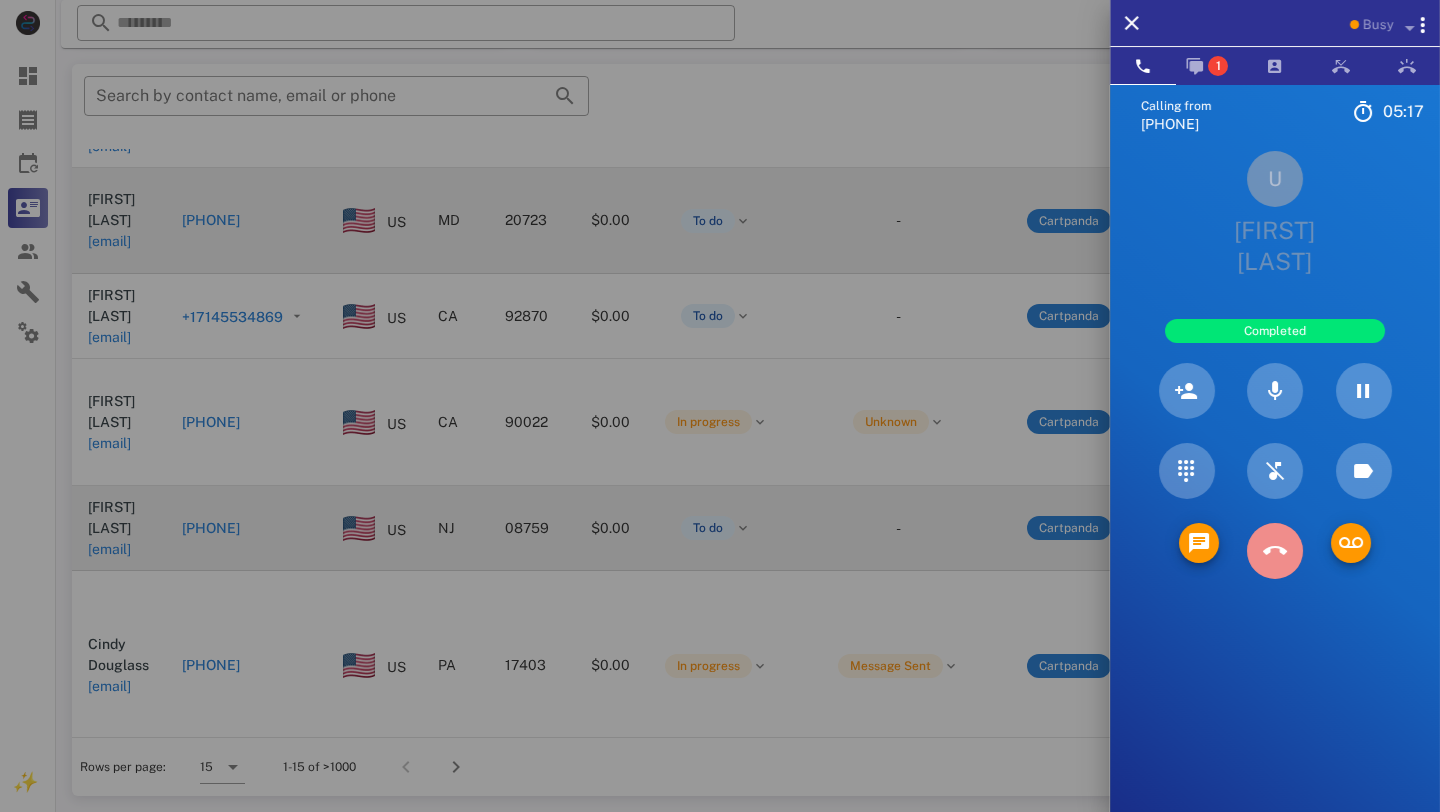 click at bounding box center [1275, 551] 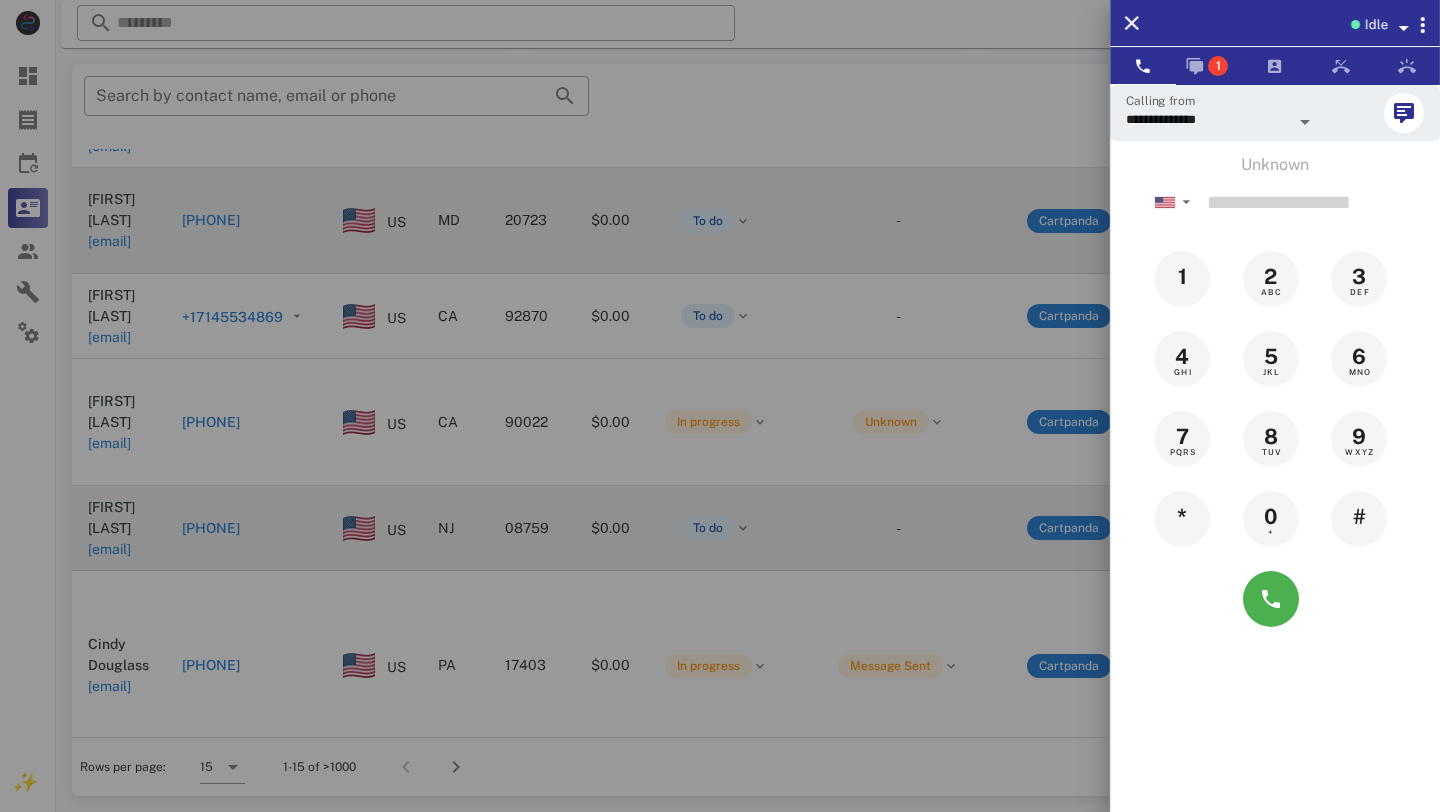 click on "Idle" at bounding box center (1275, 23) 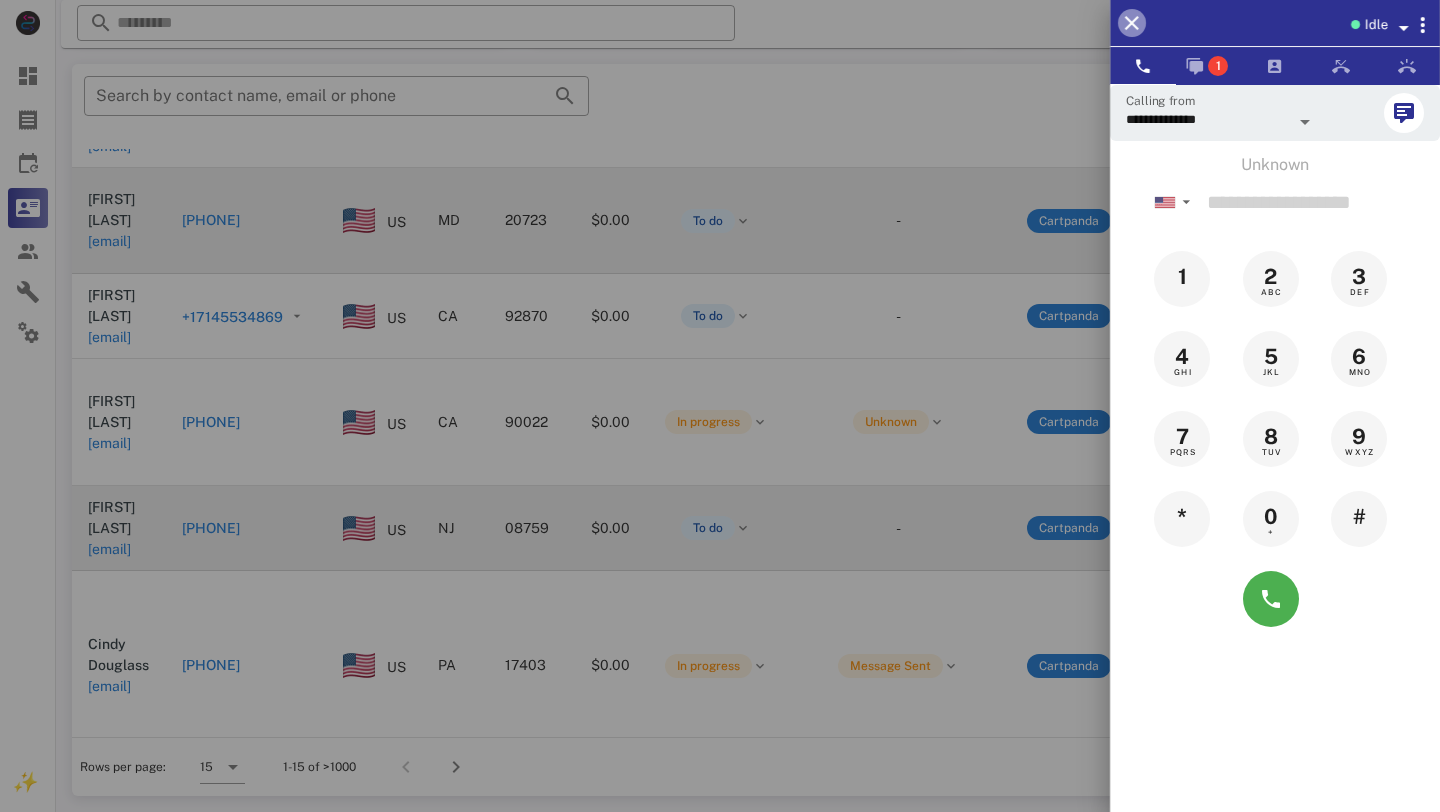 click at bounding box center (1132, 23) 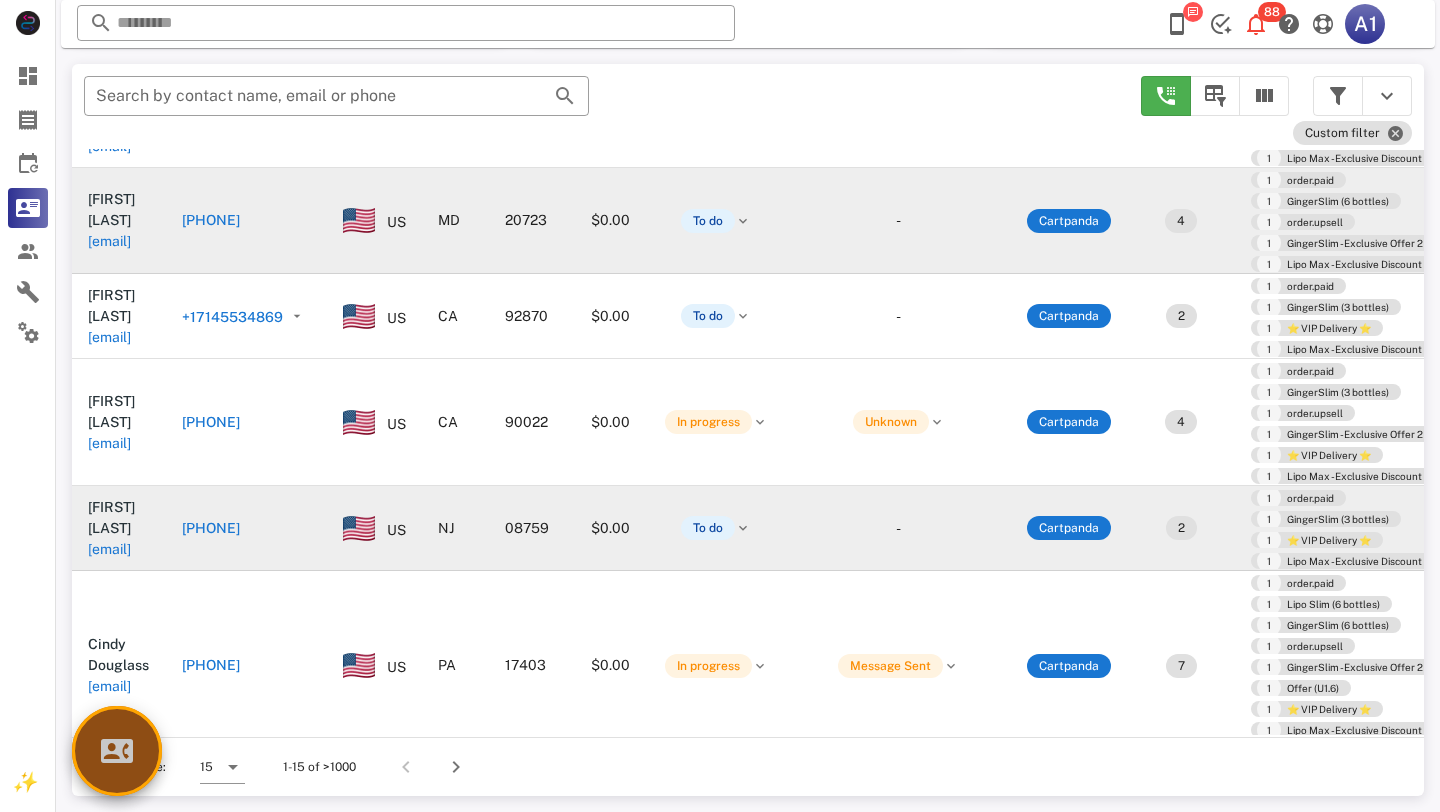 click at bounding box center (117, 751) 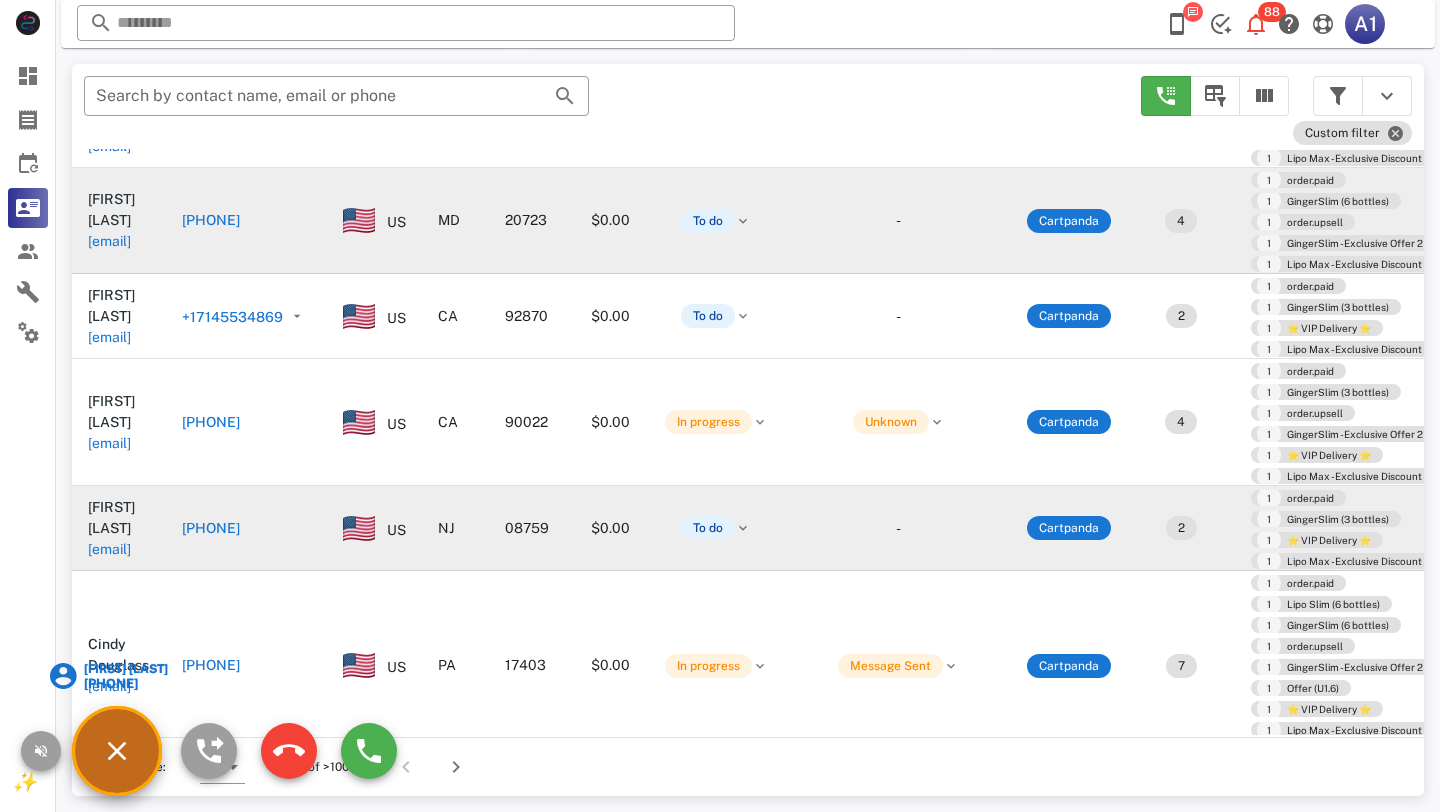 click on "Rows per page: 15  1-15 of >1000" at bounding box center [748, 766] 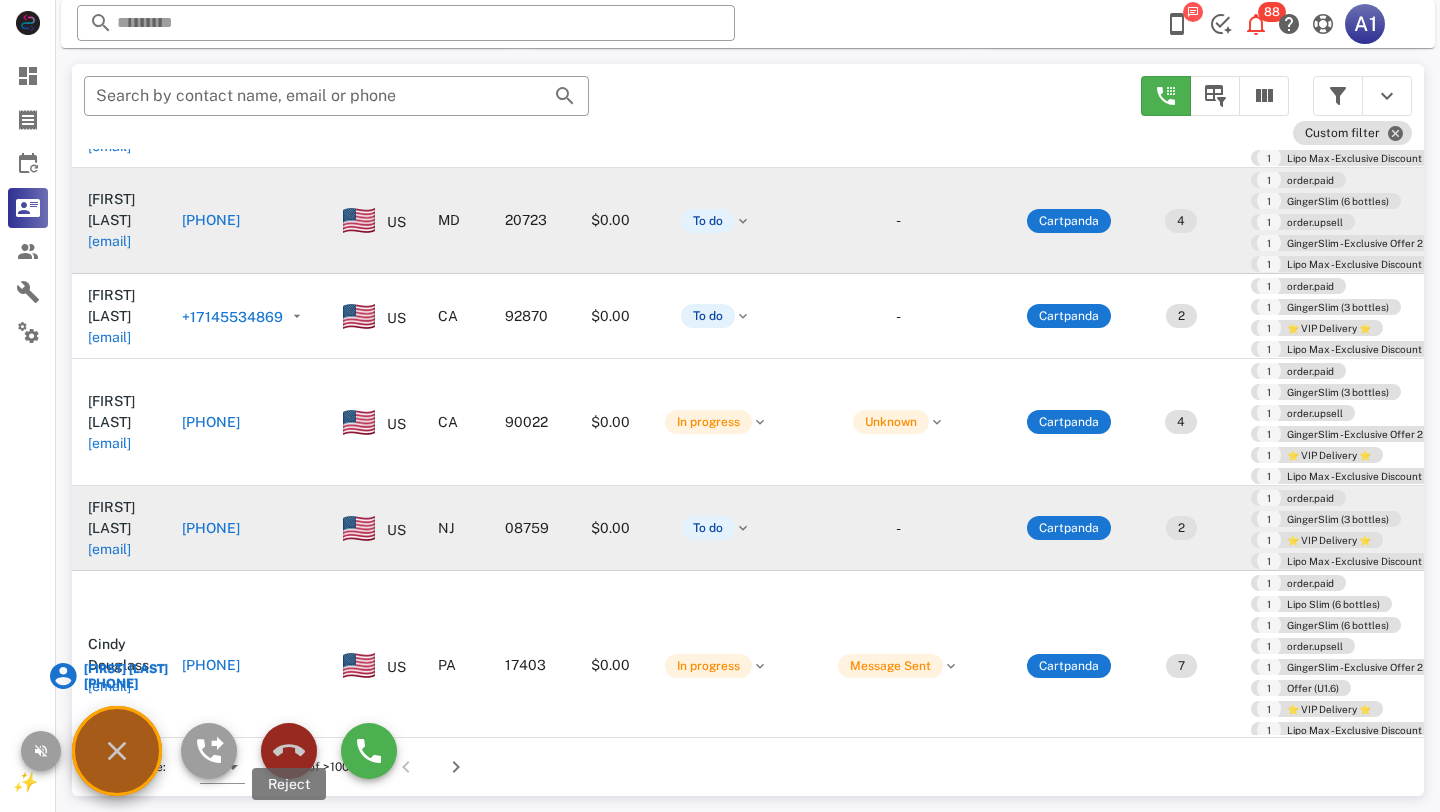 click at bounding box center [289, 751] 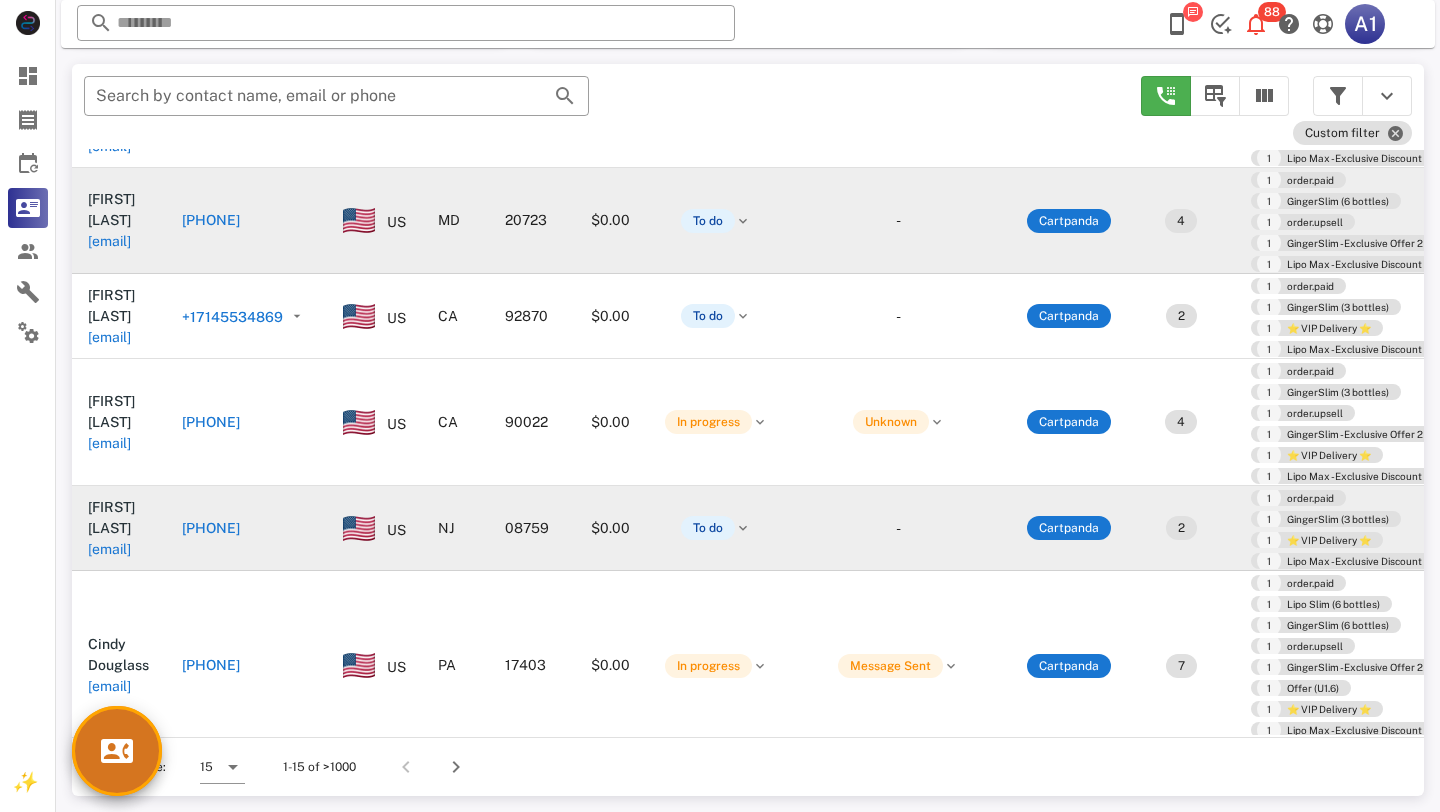 click on "[PHONE]" at bounding box center (211, 528) 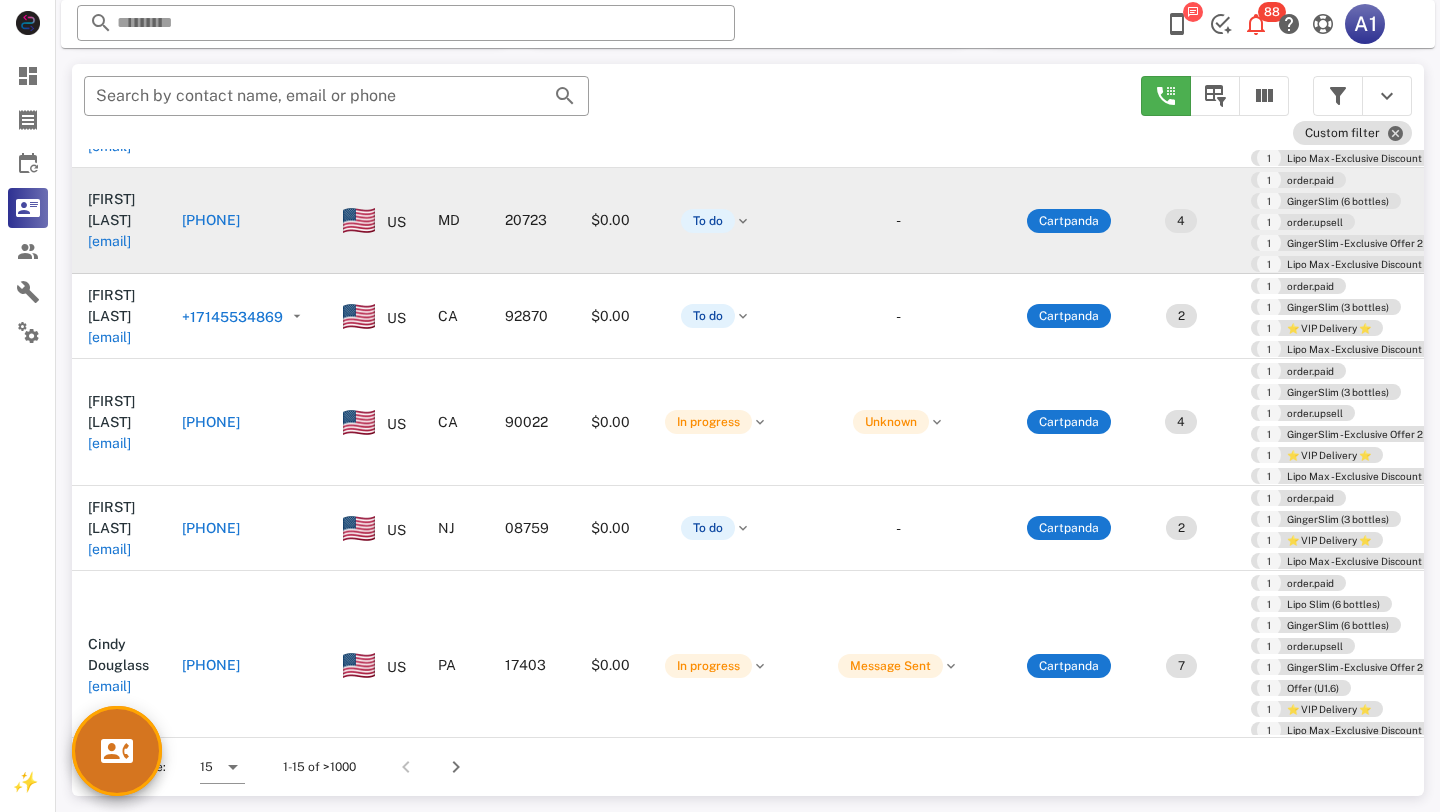 type on "**********" 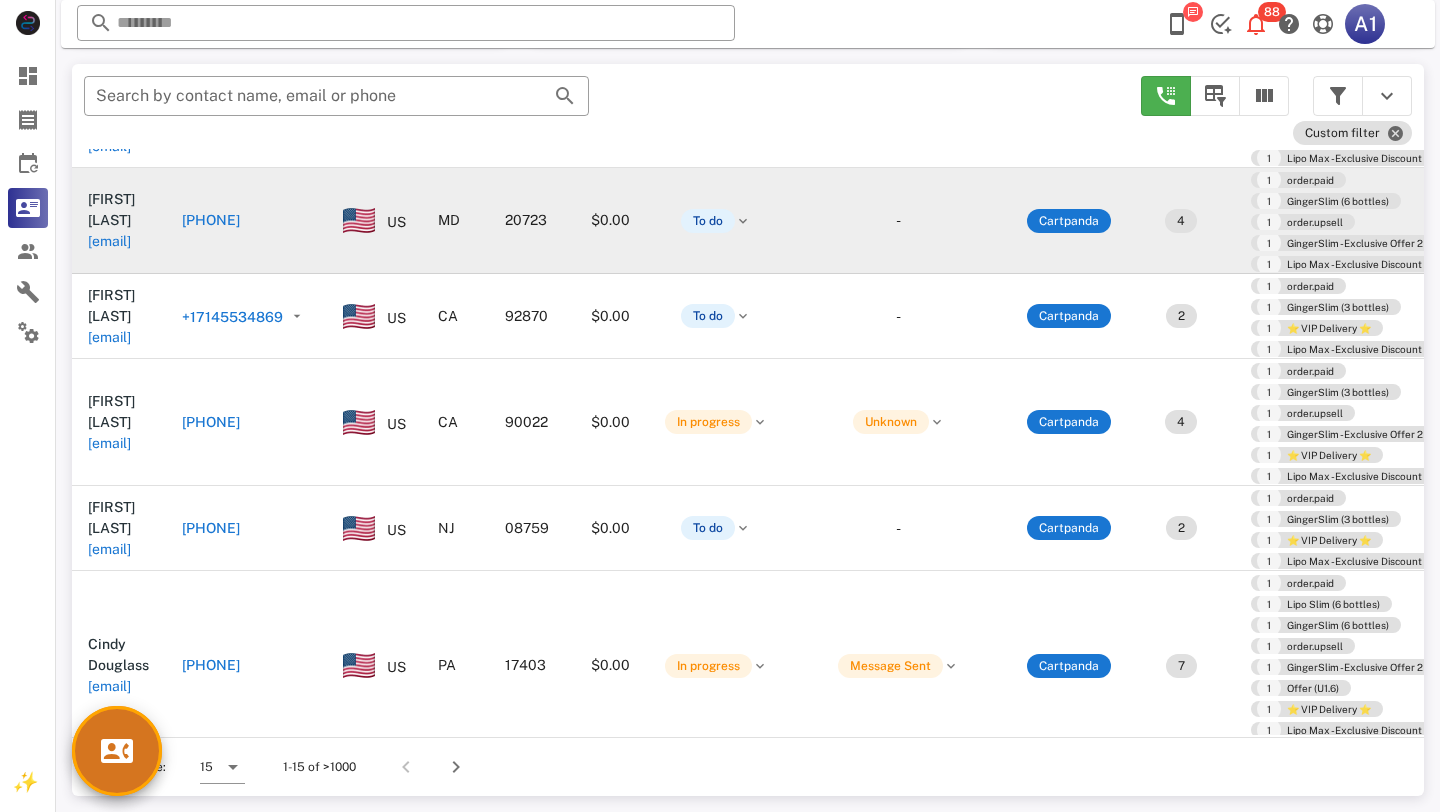 type on "**********" 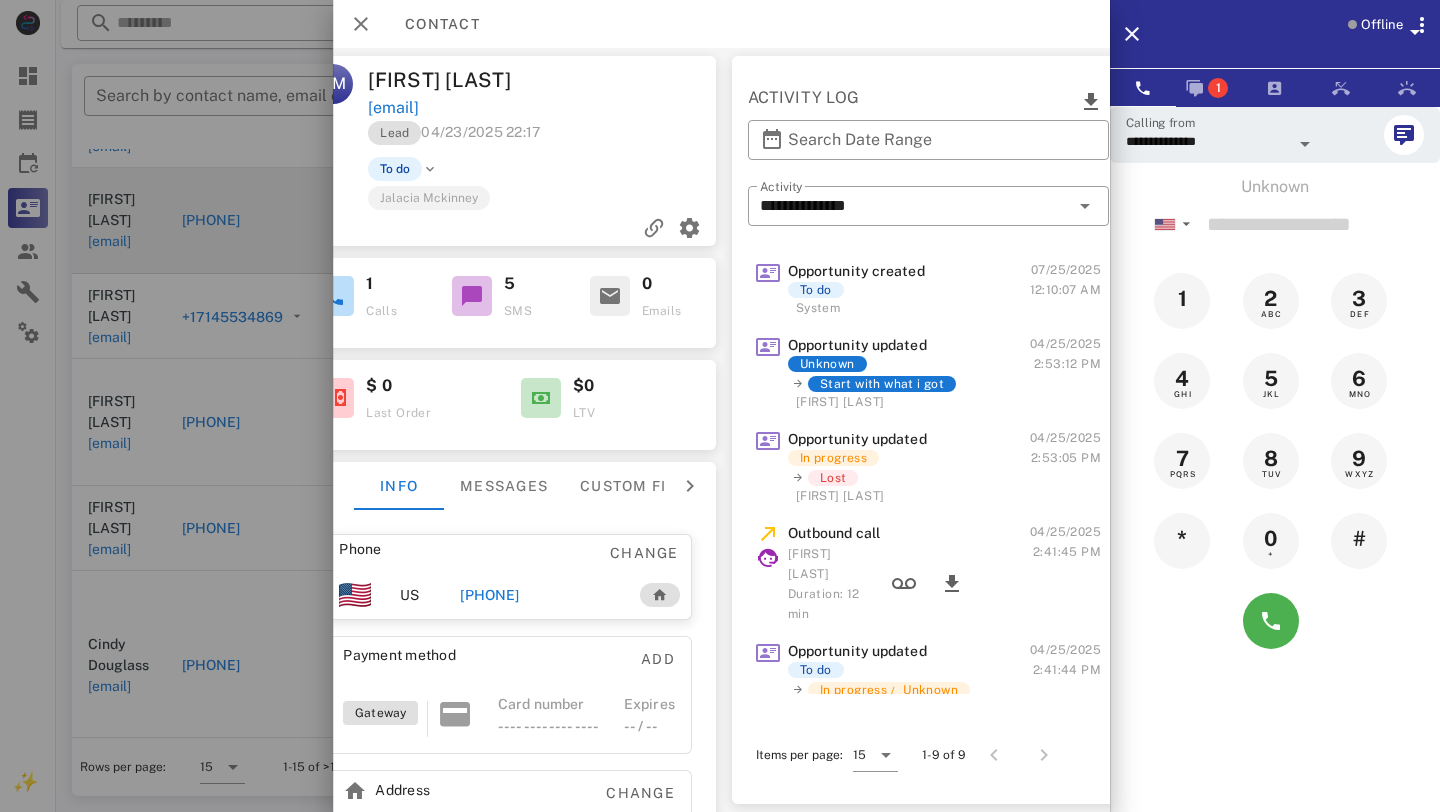 scroll, scrollTop: 0, scrollLeft: 306, axis: horizontal 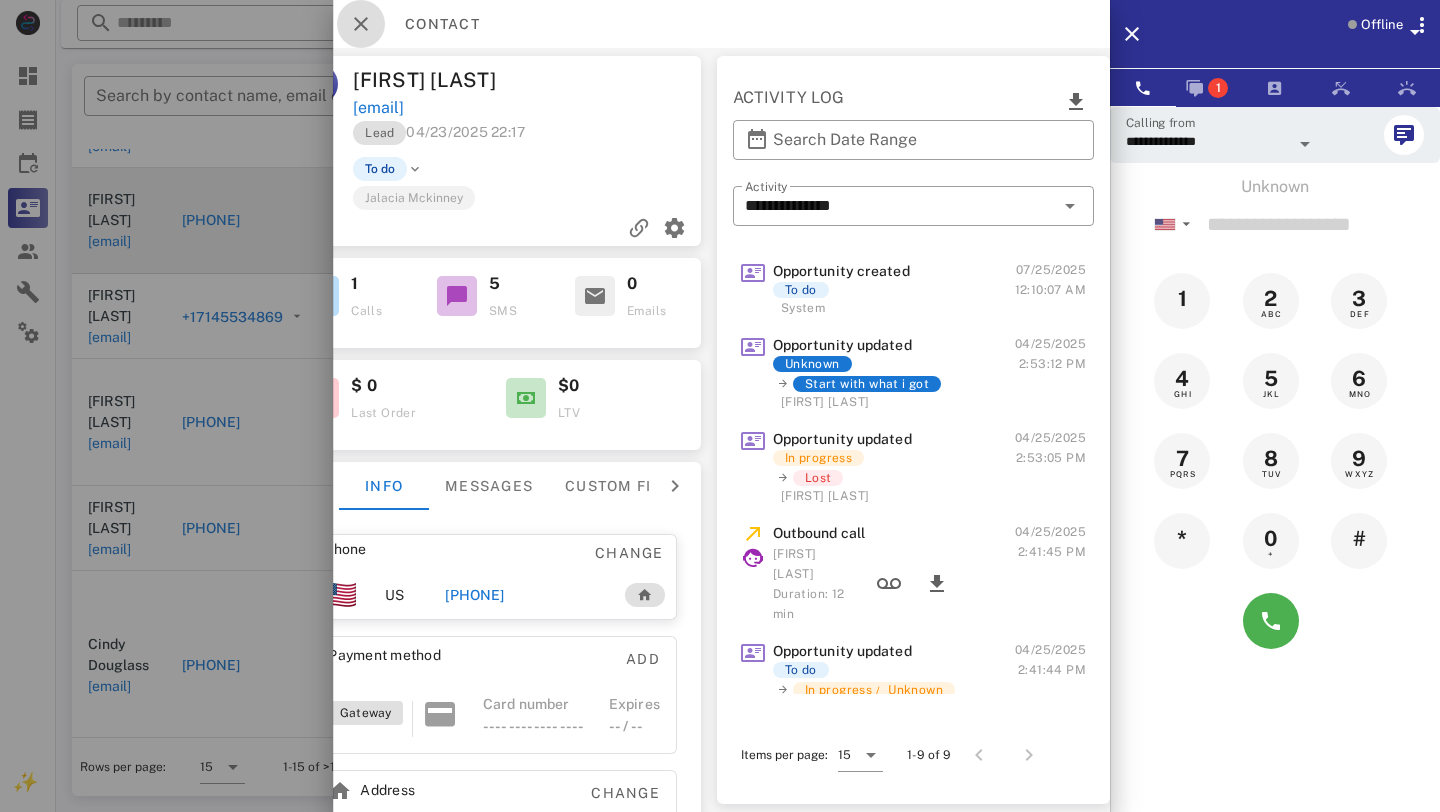 click at bounding box center (361, 24) 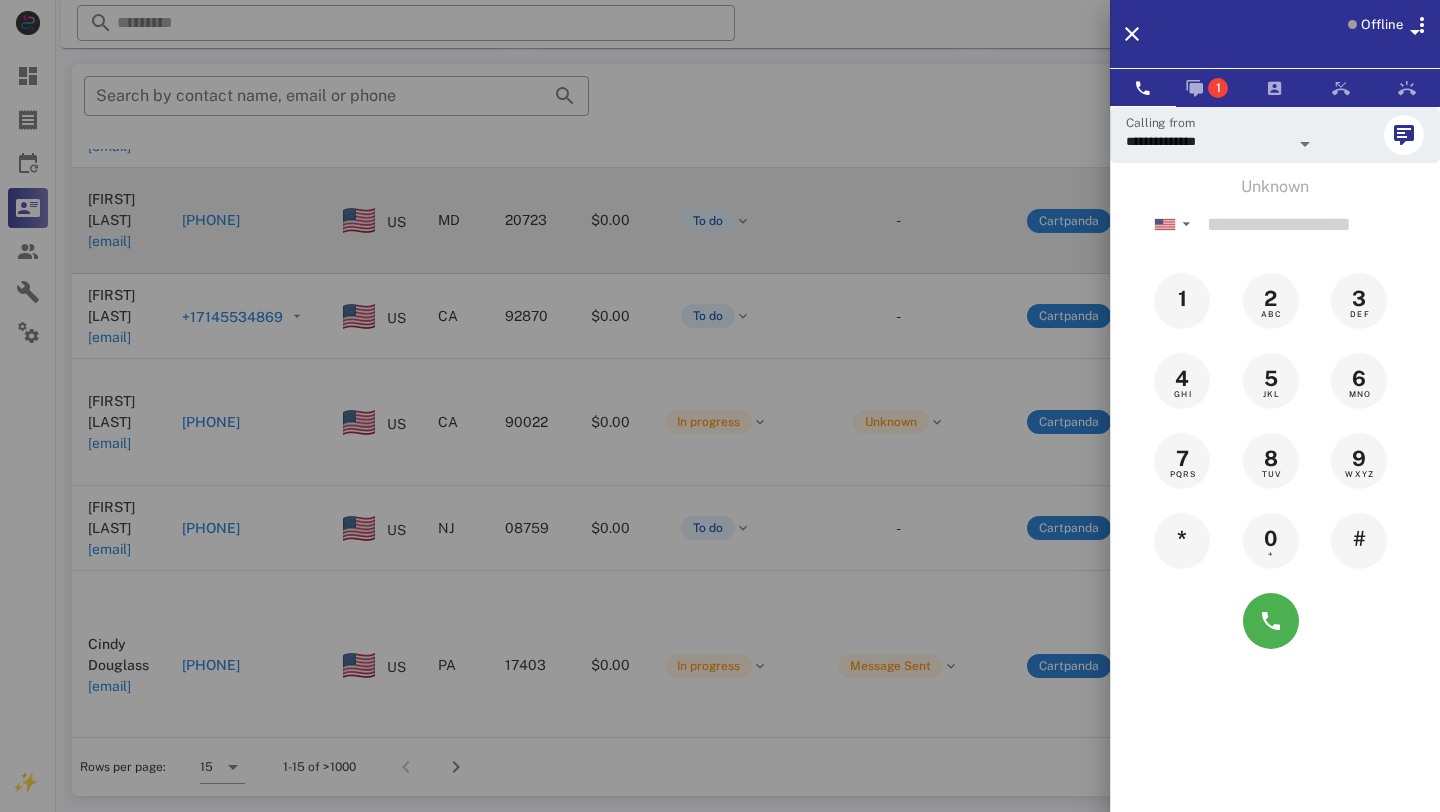 click at bounding box center [720, 406] 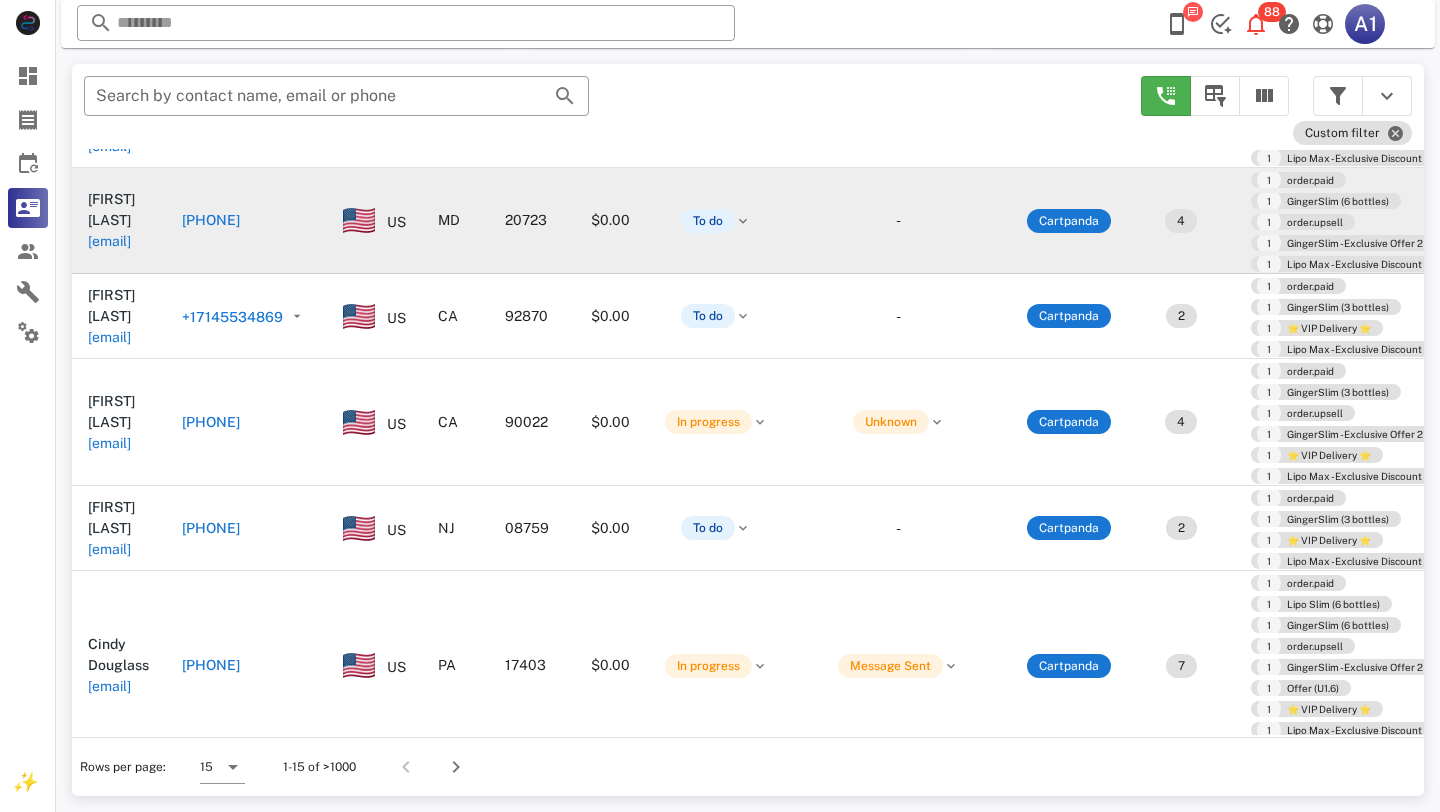 click at bounding box center (1177, 24) 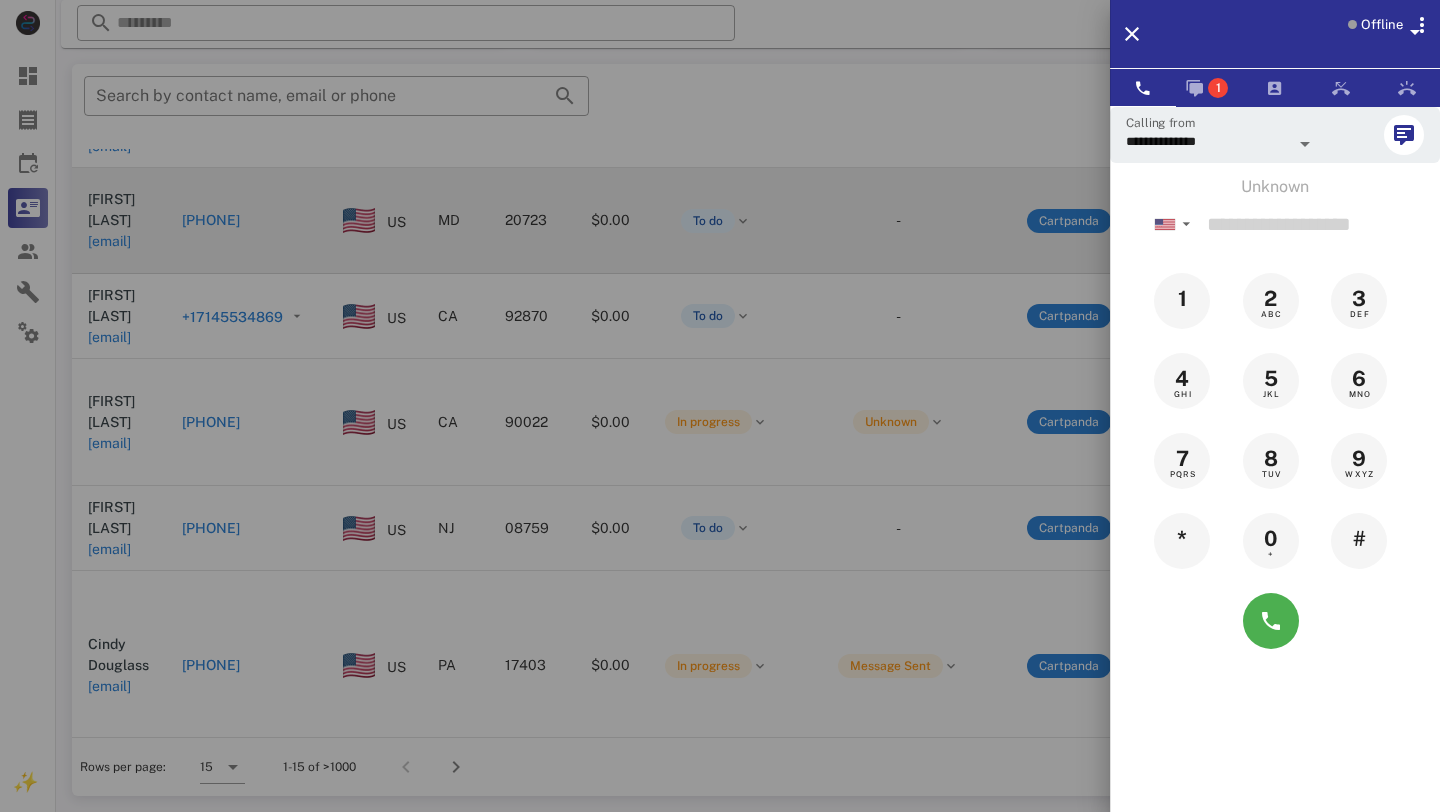 click on "Offline" at bounding box center [1301, 34] 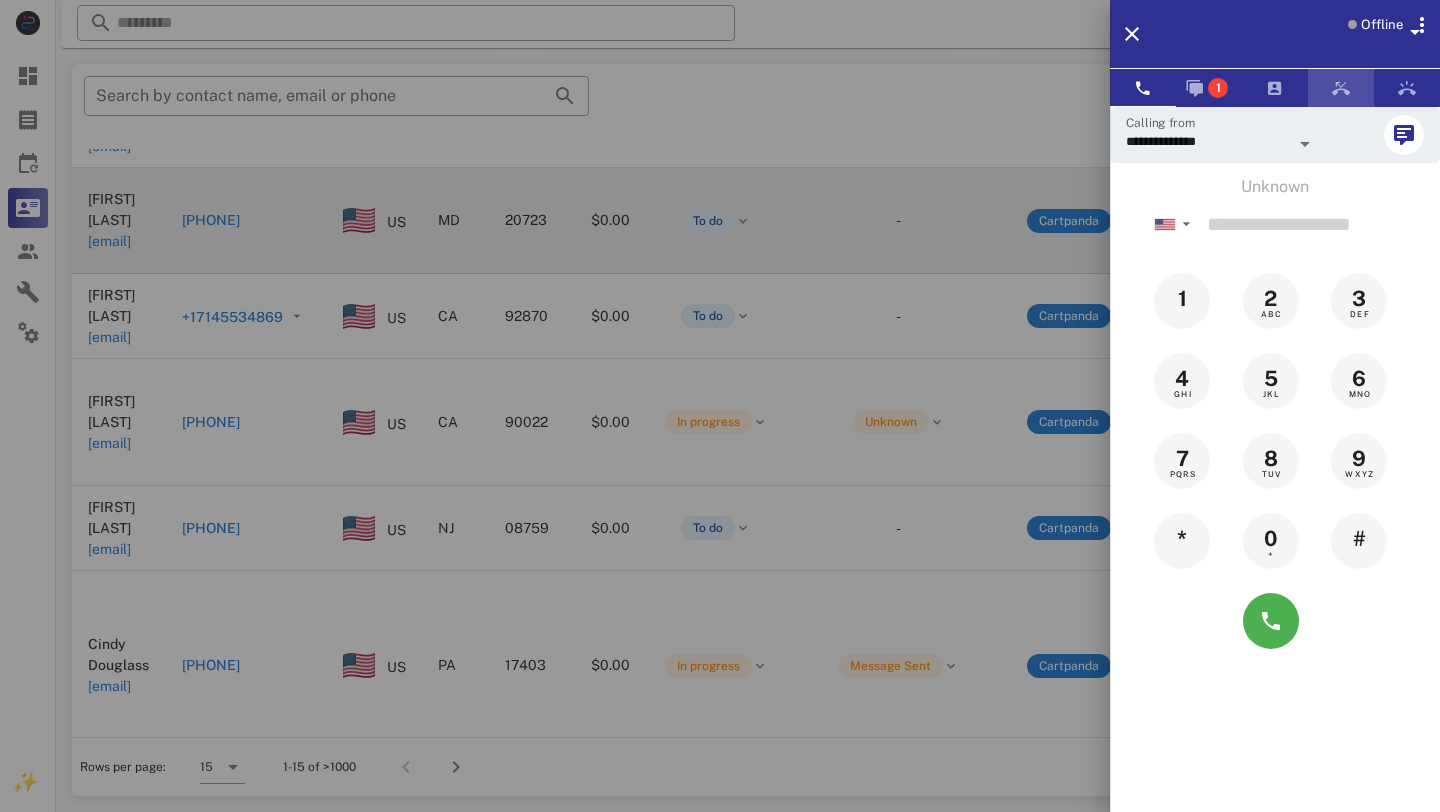 click at bounding box center [1341, 88] 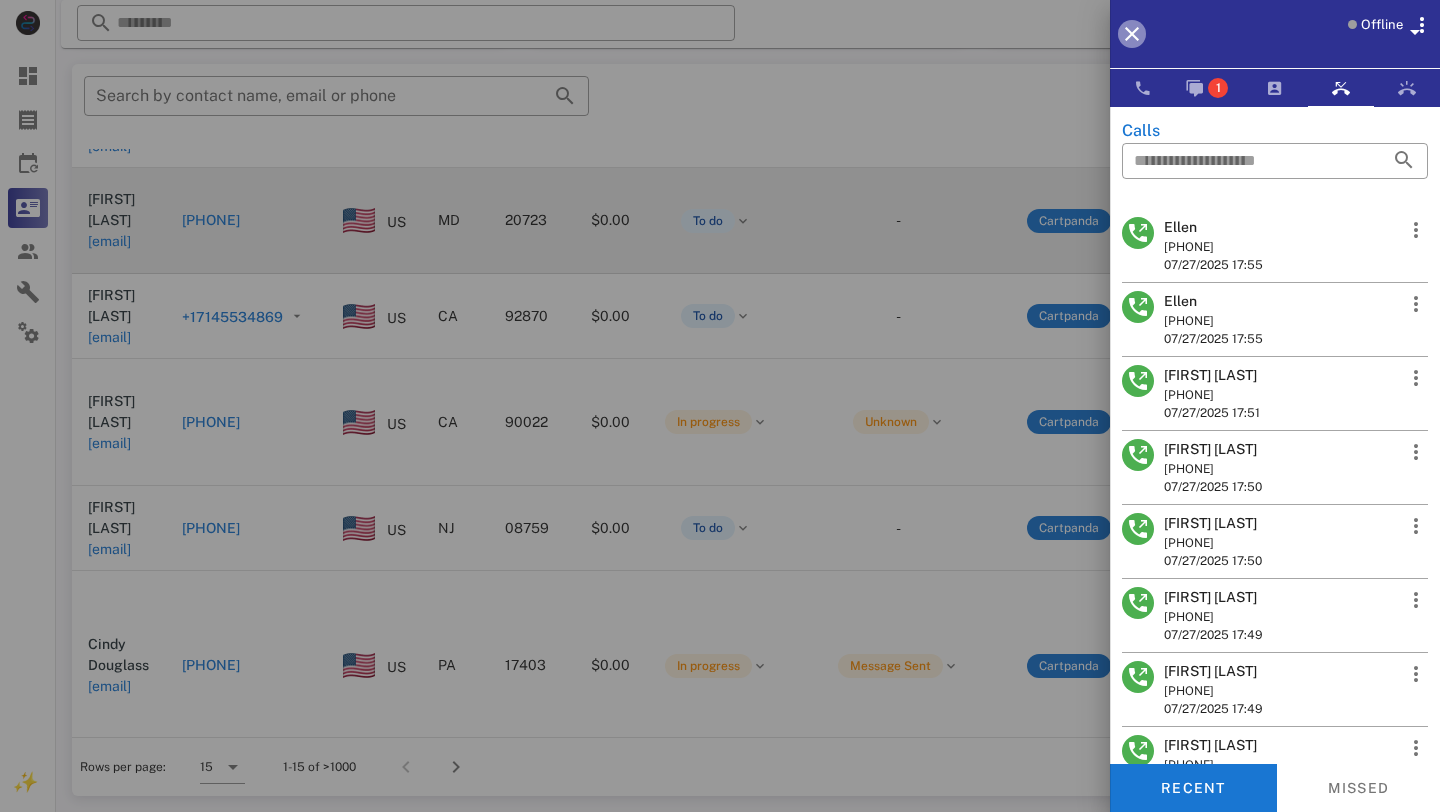 click at bounding box center [1132, 34] 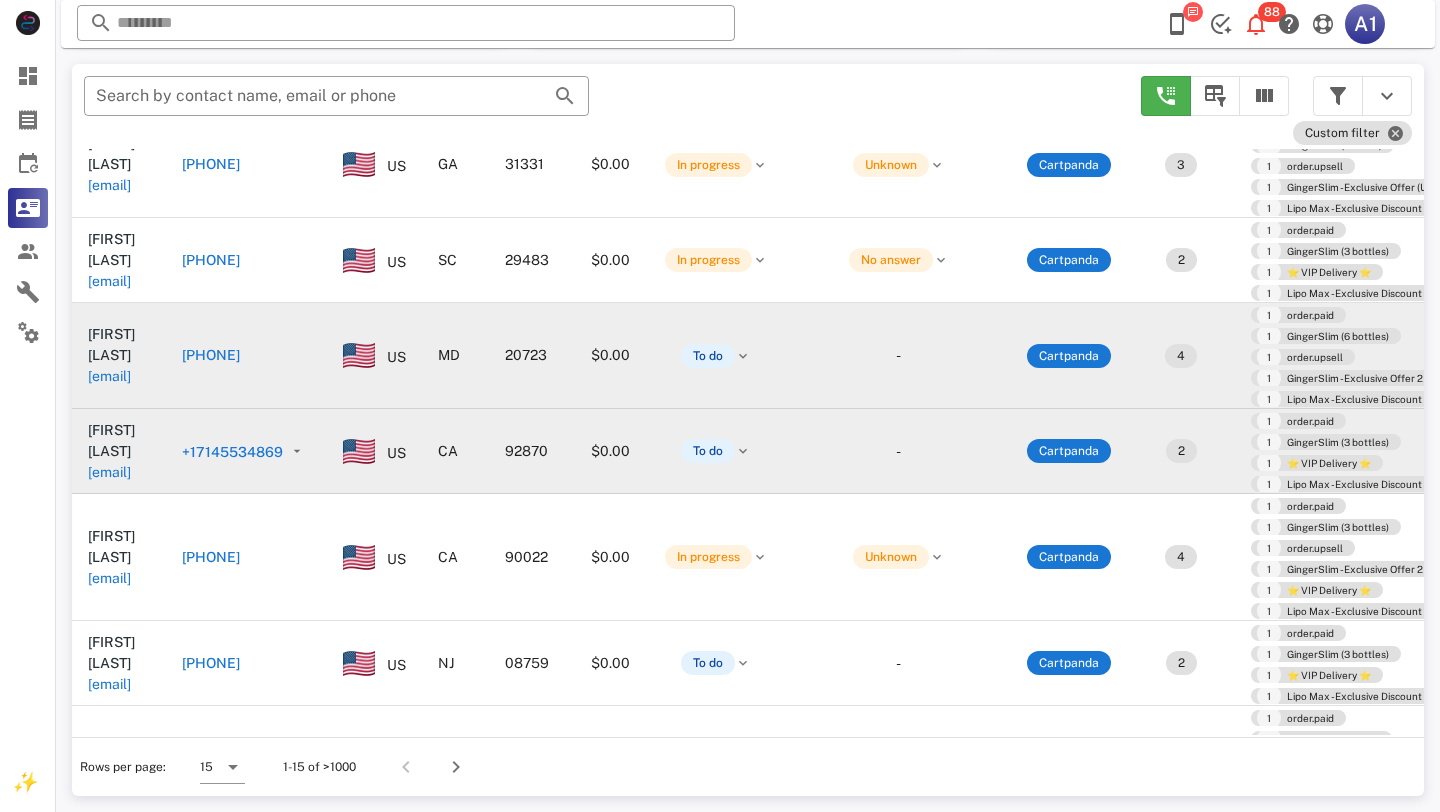 scroll, scrollTop: 1302, scrollLeft: 0, axis: vertical 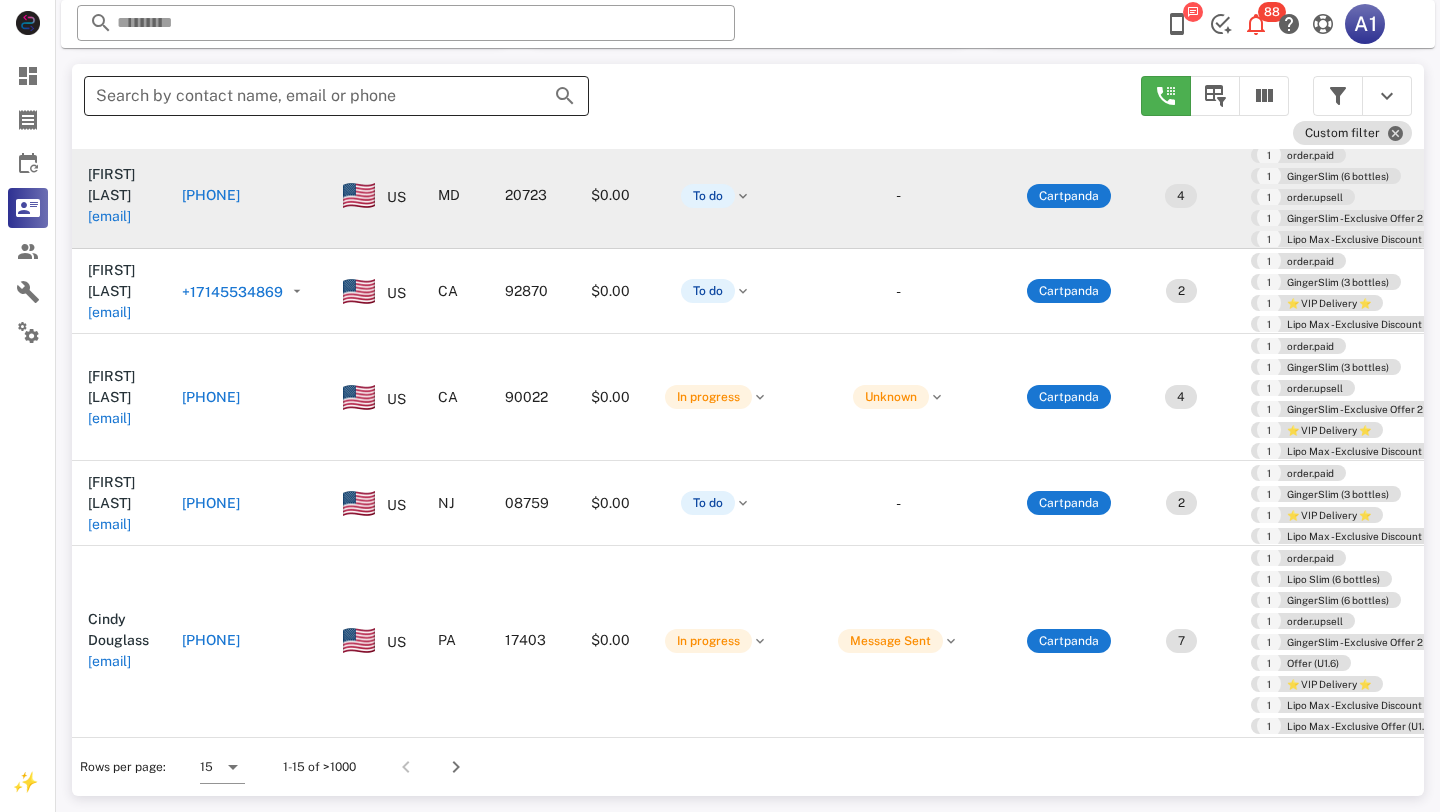 click on "Search by contact name, email or phone" at bounding box center (308, 96) 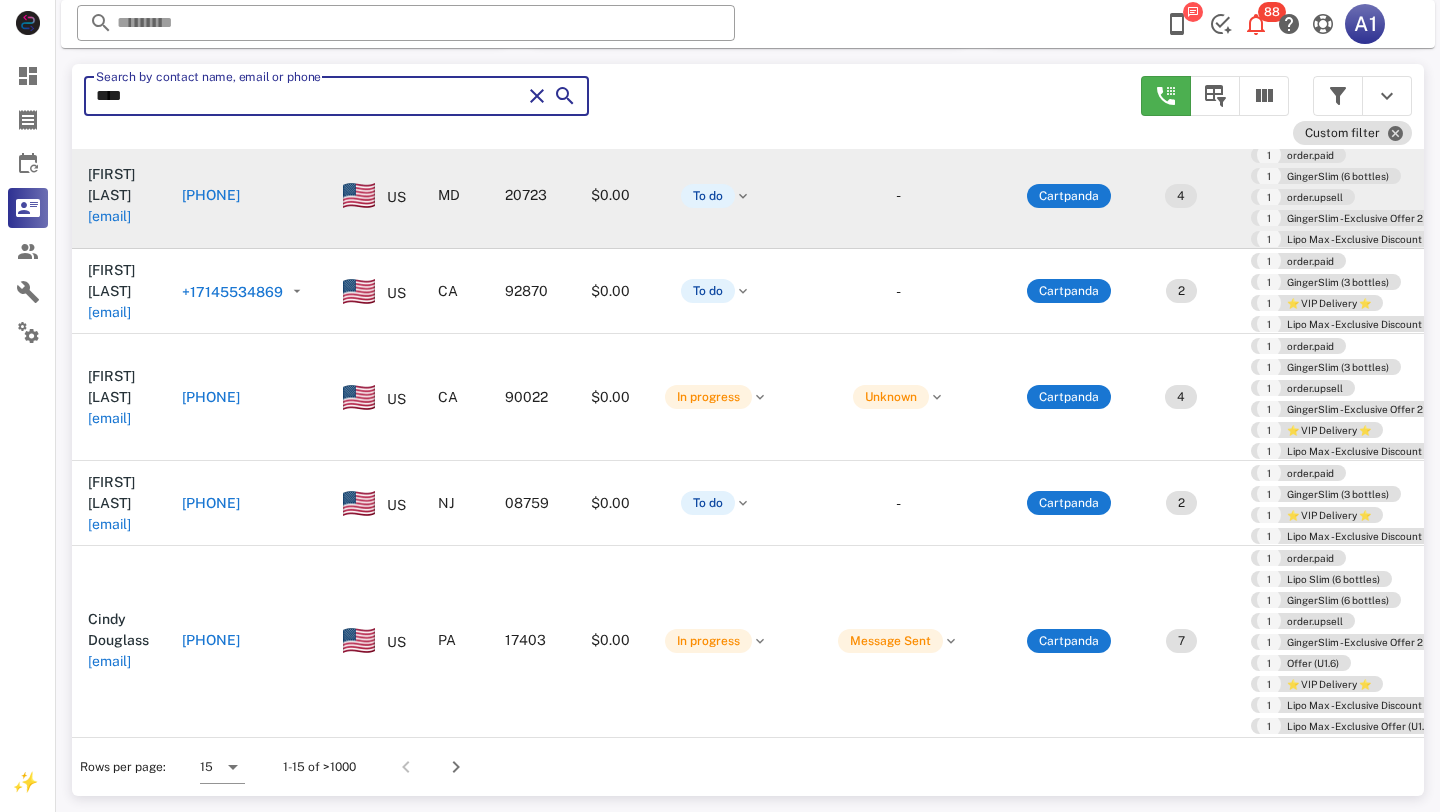 type on "*****" 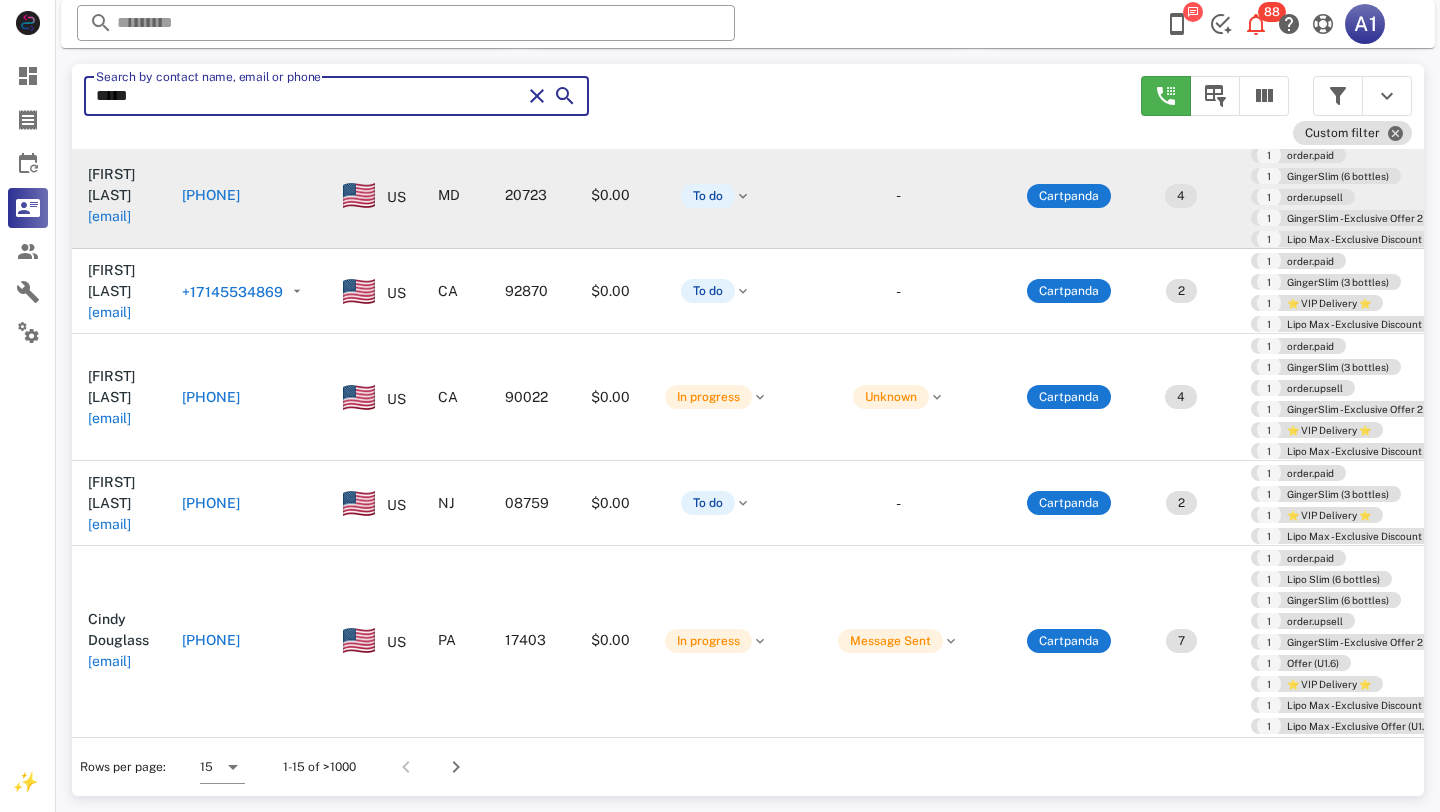 type on "*****" 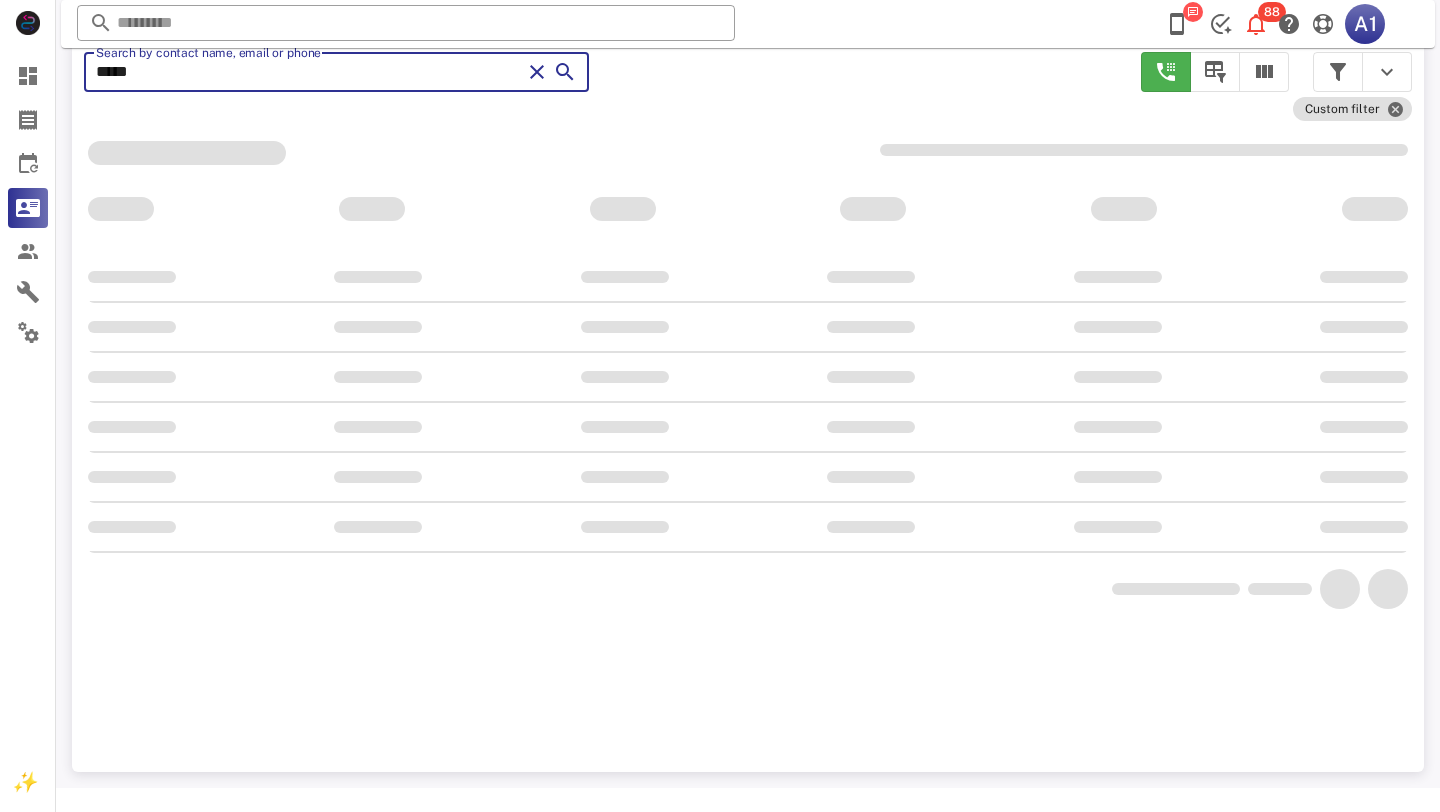 scroll, scrollTop: 356, scrollLeft: 0, axis: vertical 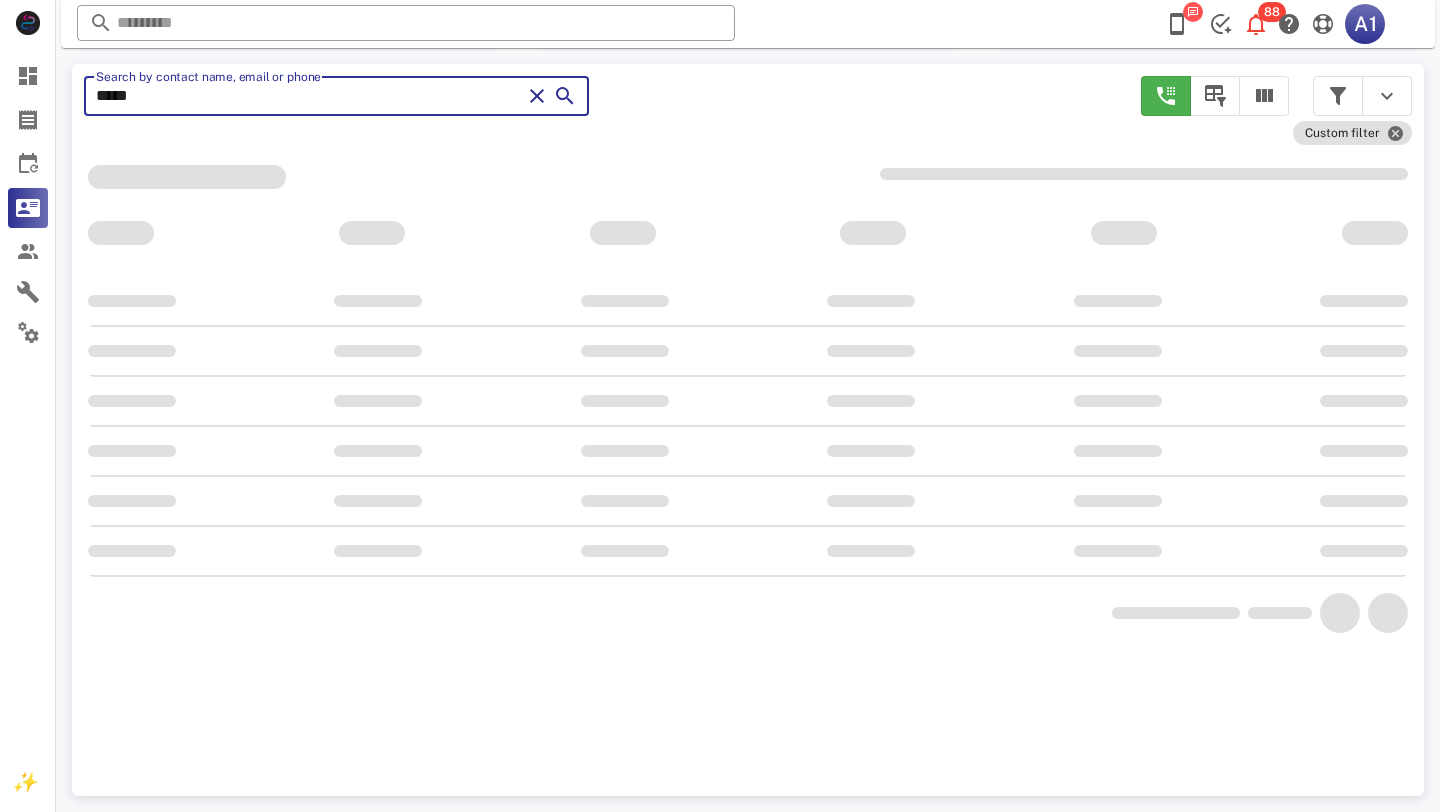 click on "*****" at bounding box center (308, 96) 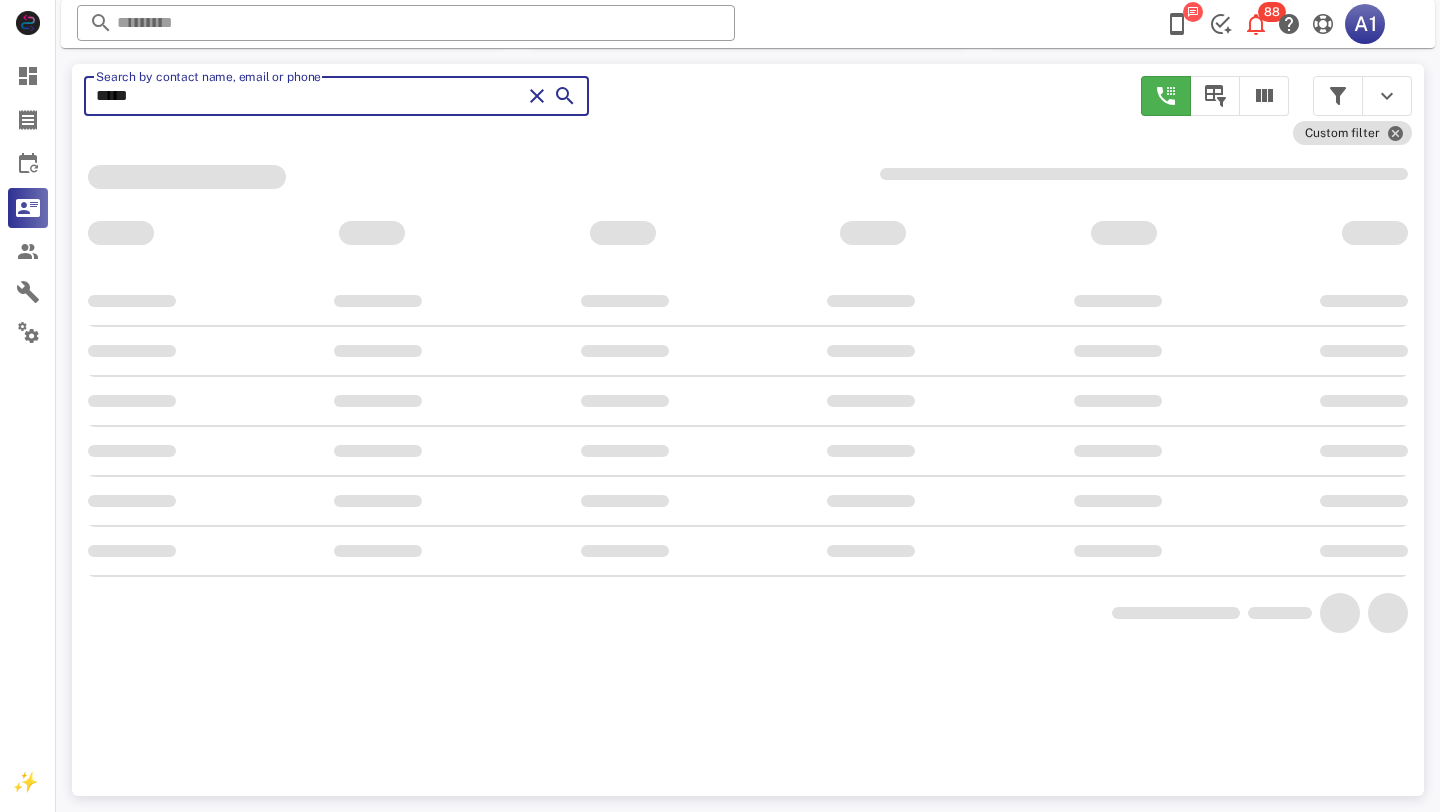 click on "*****" at bounding box center (308, 96) 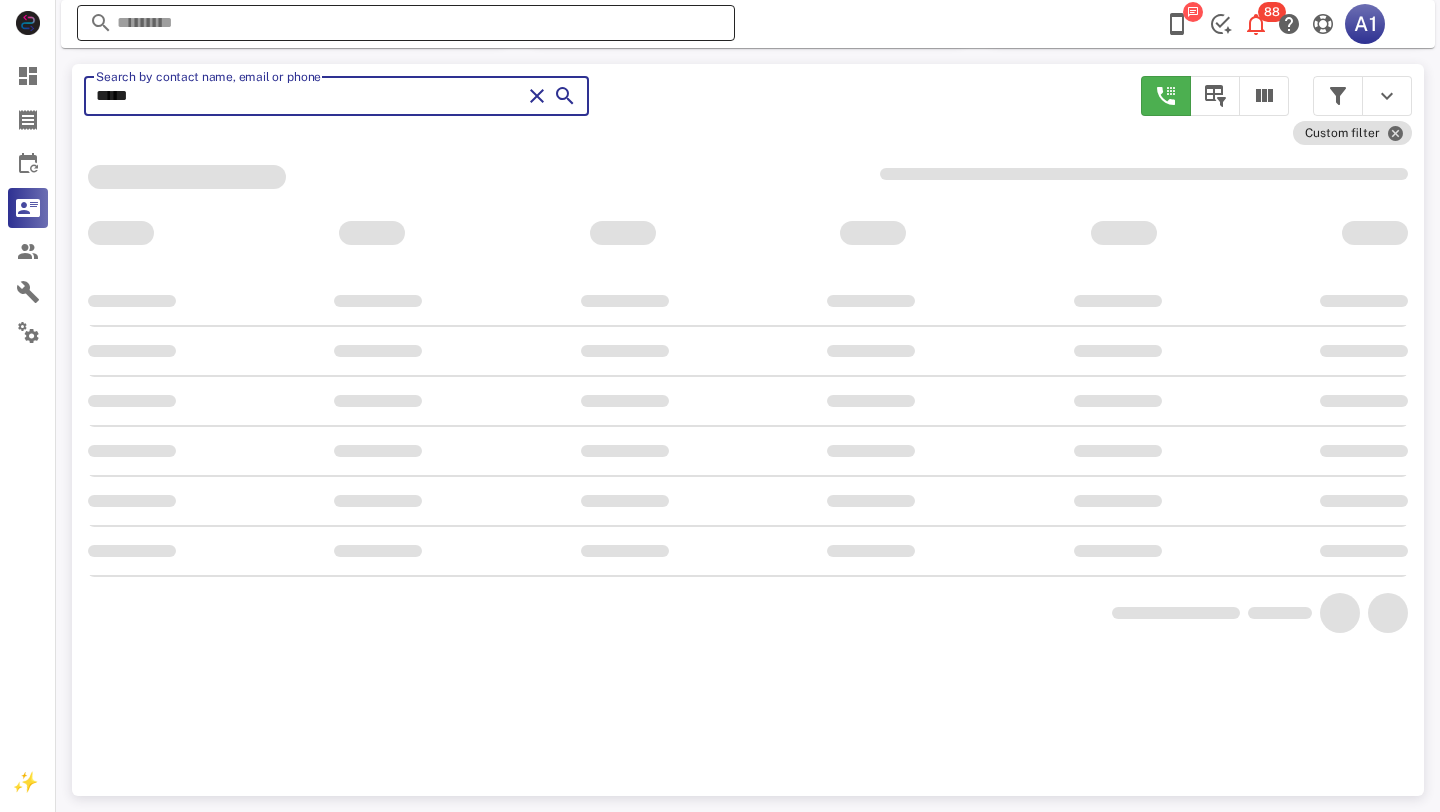 type on "*****" 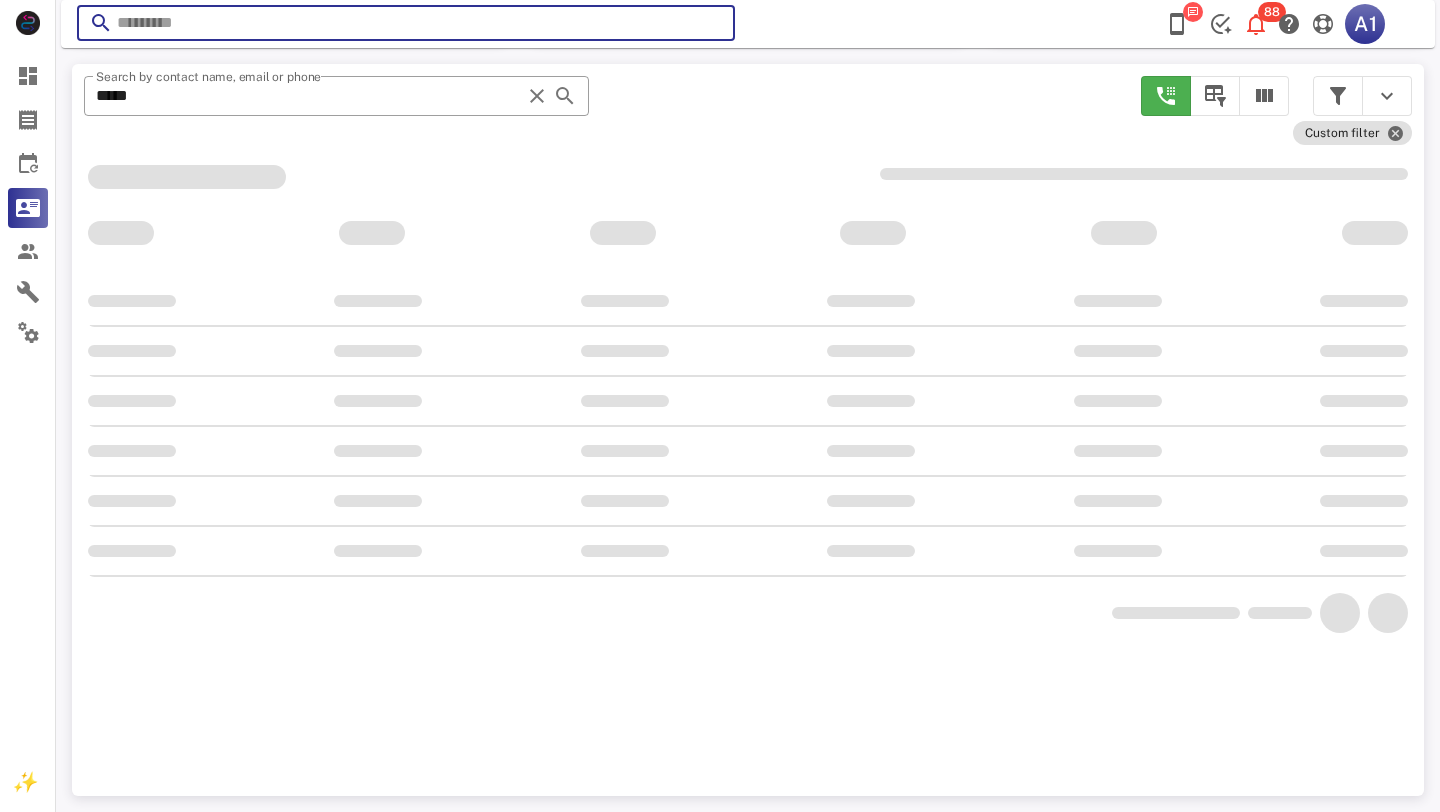 click at bounding box center [406, 23] 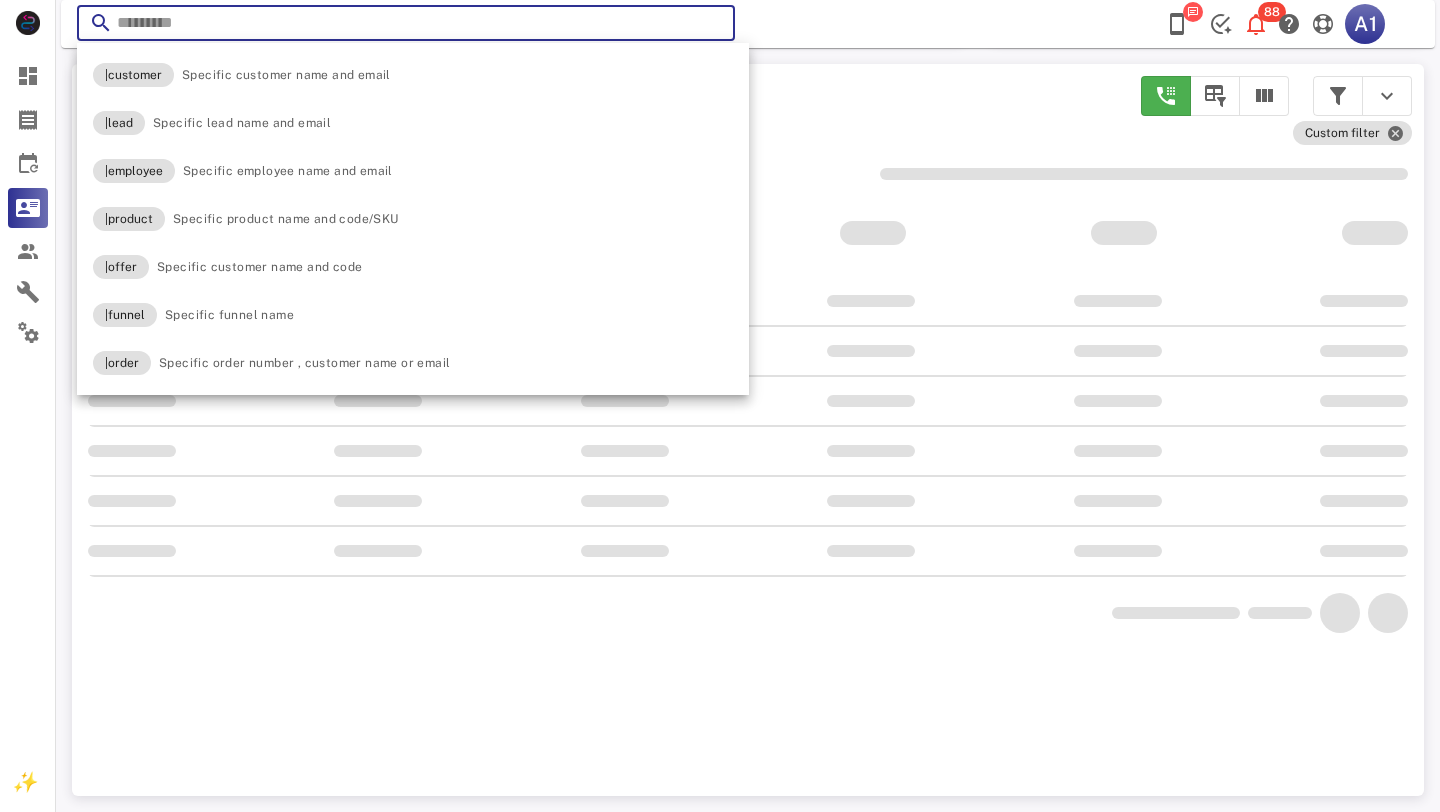 paste on "*****" 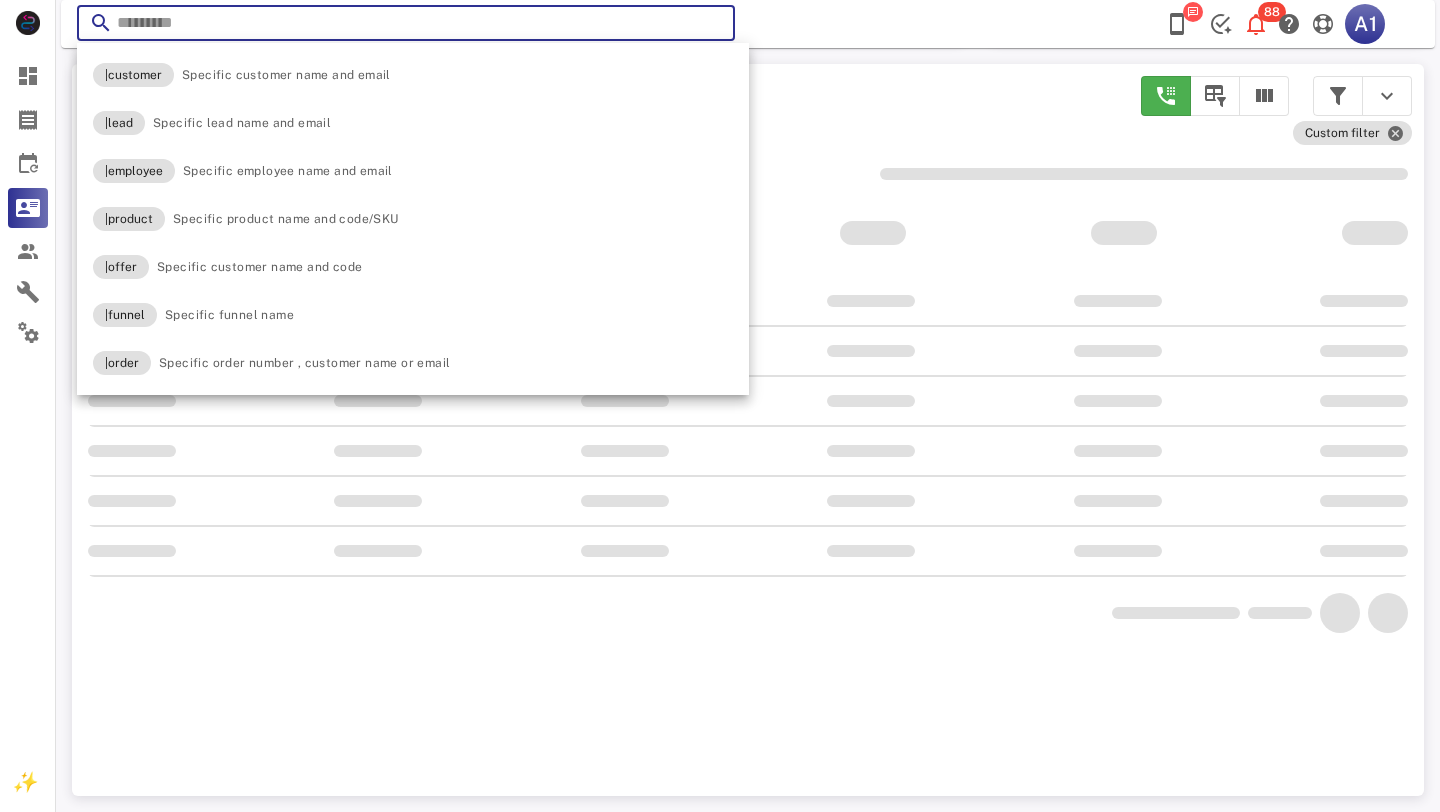 type on "*****" 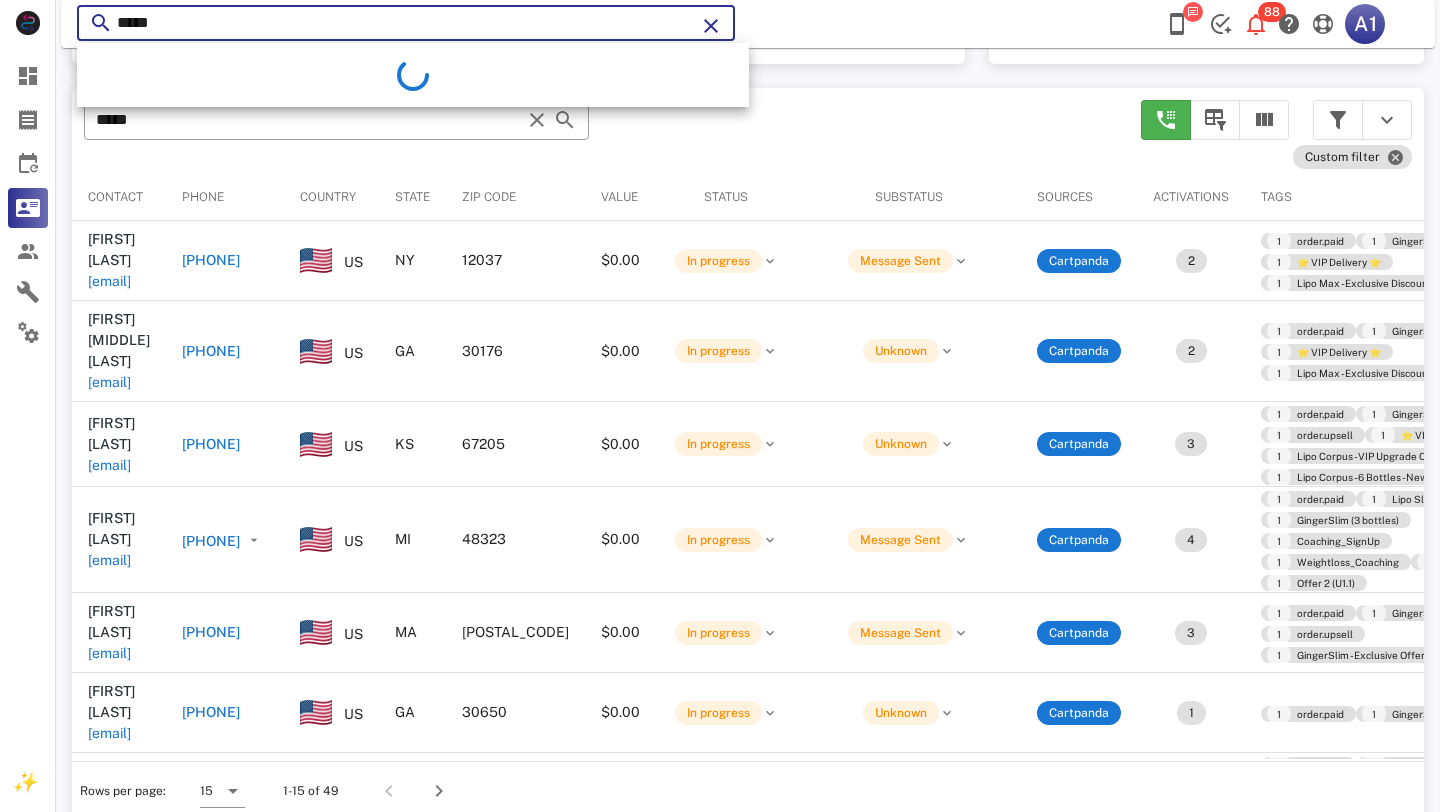 scroll, scrollTop: 378, scrollLeft: 0, axis: vertical 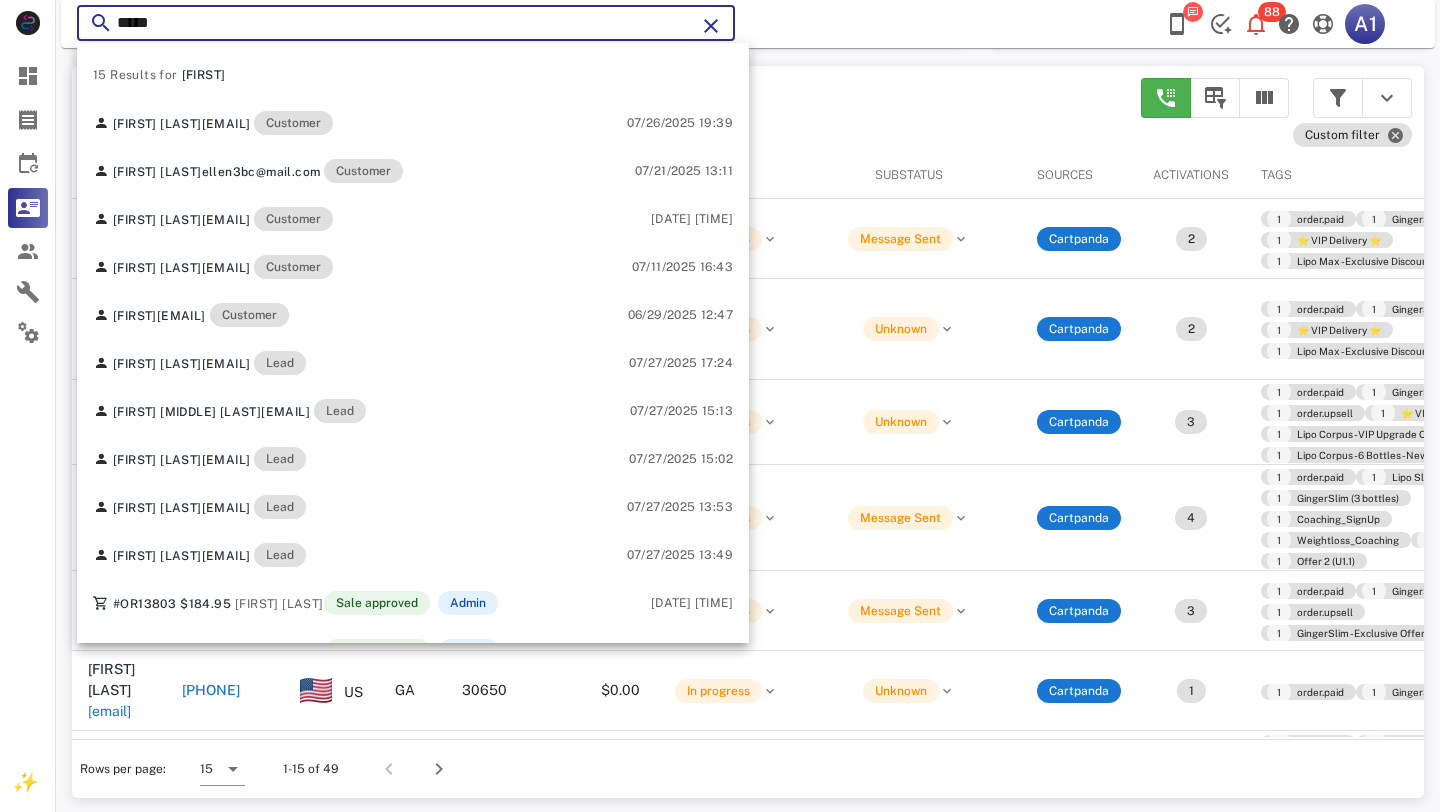click at bounding box center (711, 26) 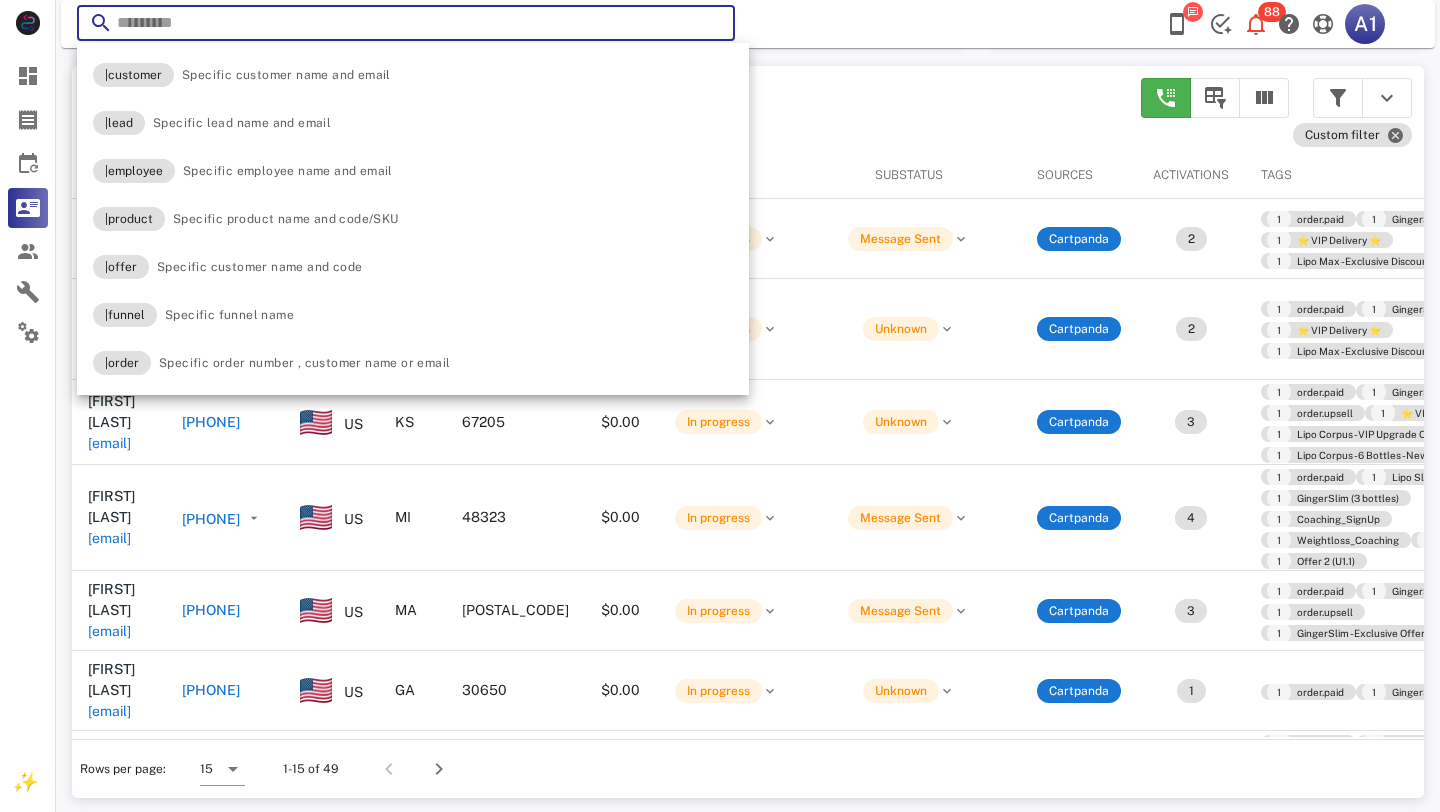 click on "[FIRST] [LAST]  [EMAIL]   [PHONE]   US [STATE] [POSTAL_CODE]  $0.00   In progress   Message Sent   Cartpanda  2 1  order.paid  1  GingerSlim (3 bottles)  1  ⭐ VIP Delivery ⭐  1  Lipo Max - Exclusive Discount   [DATE] [TIME]  [FIRST] [MIDDLE] [LAST]  [EMAIL]   [PHONE]   US [STATE] [POSTAL_CODE]  $0.00   In progress   Unknown   Cartpanda  2 1  order.paid  1  GingerSlim (6 bottles)  1  ⭐ VIP Delivery ⭐  1  Lipo Max - Exclusive Discount   [DATE] [TIME]  [FIRST] [LAST]  [EMAIL]   [PHONE]   US [STATE] [POSTAL_CODE]  $0.00   In progress   Unknown   Cartpanda  3 1  order.paid  1  GingerSlim (6 bottles)  1  order.upsell  1 1 1 [FIRST] [LAST]  US [STATE]" at bounding box center (748, 242) 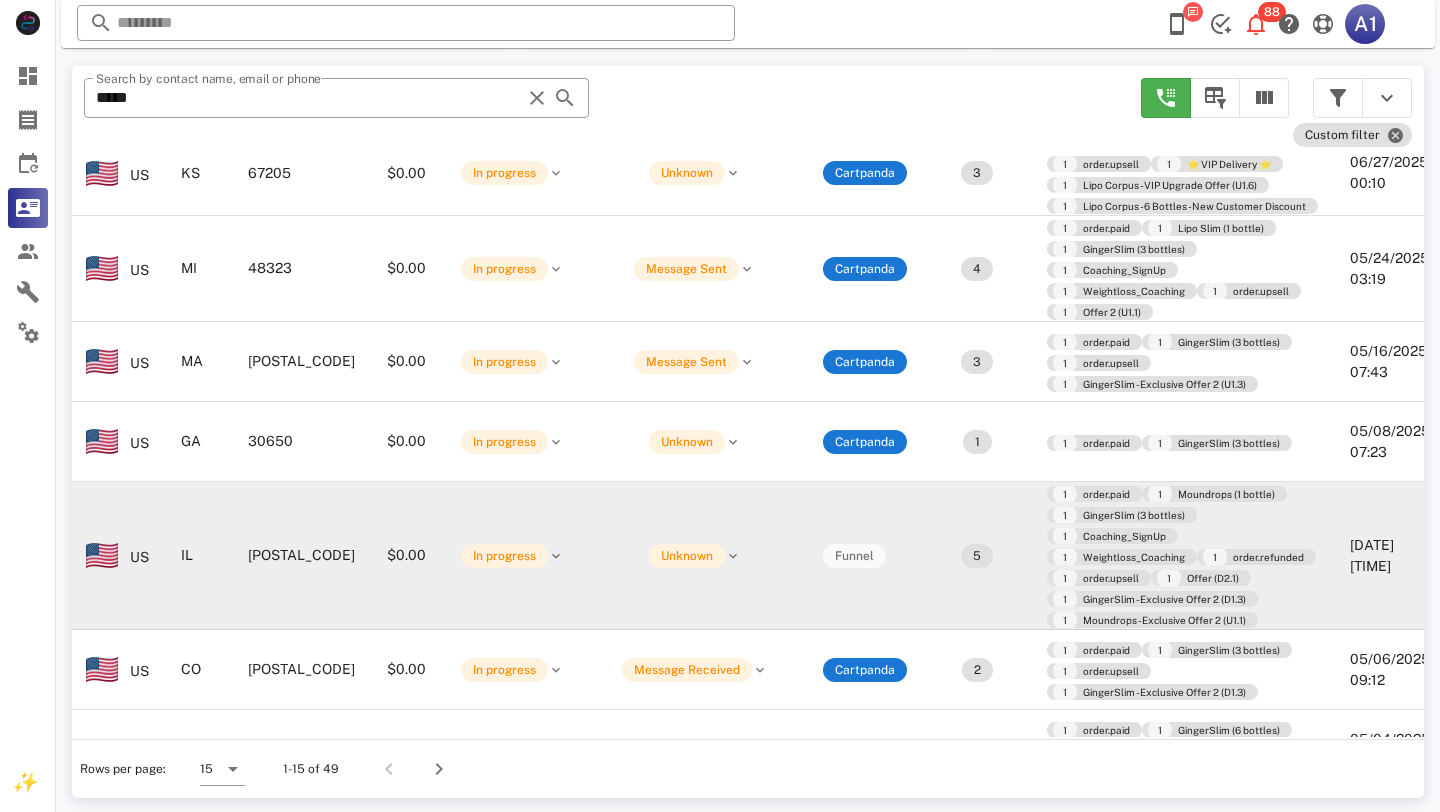 scroll, scrollTop: 249, scrollLeft: 0, axis: vertical 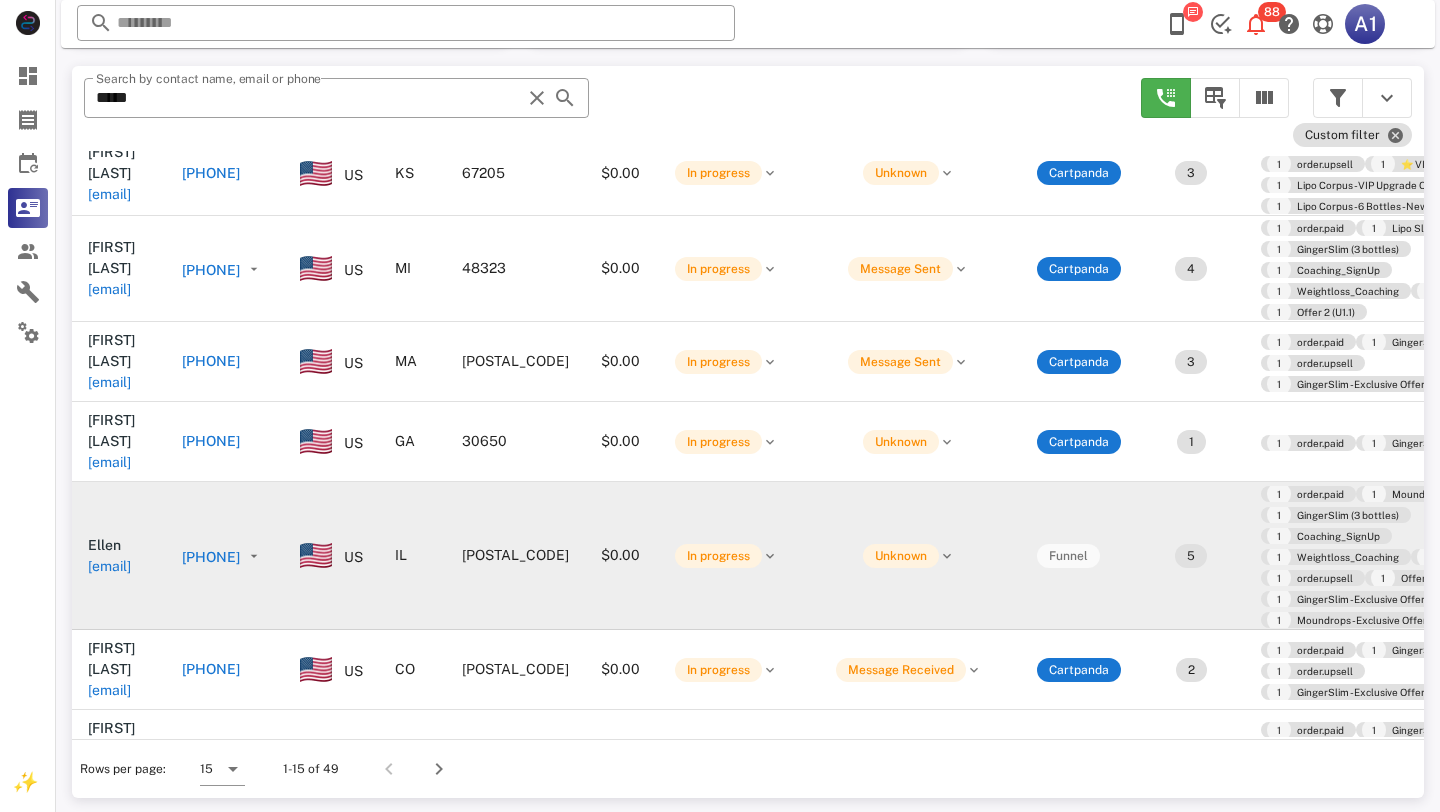 click on "[PHONE]" at bounding box center (211, 557) 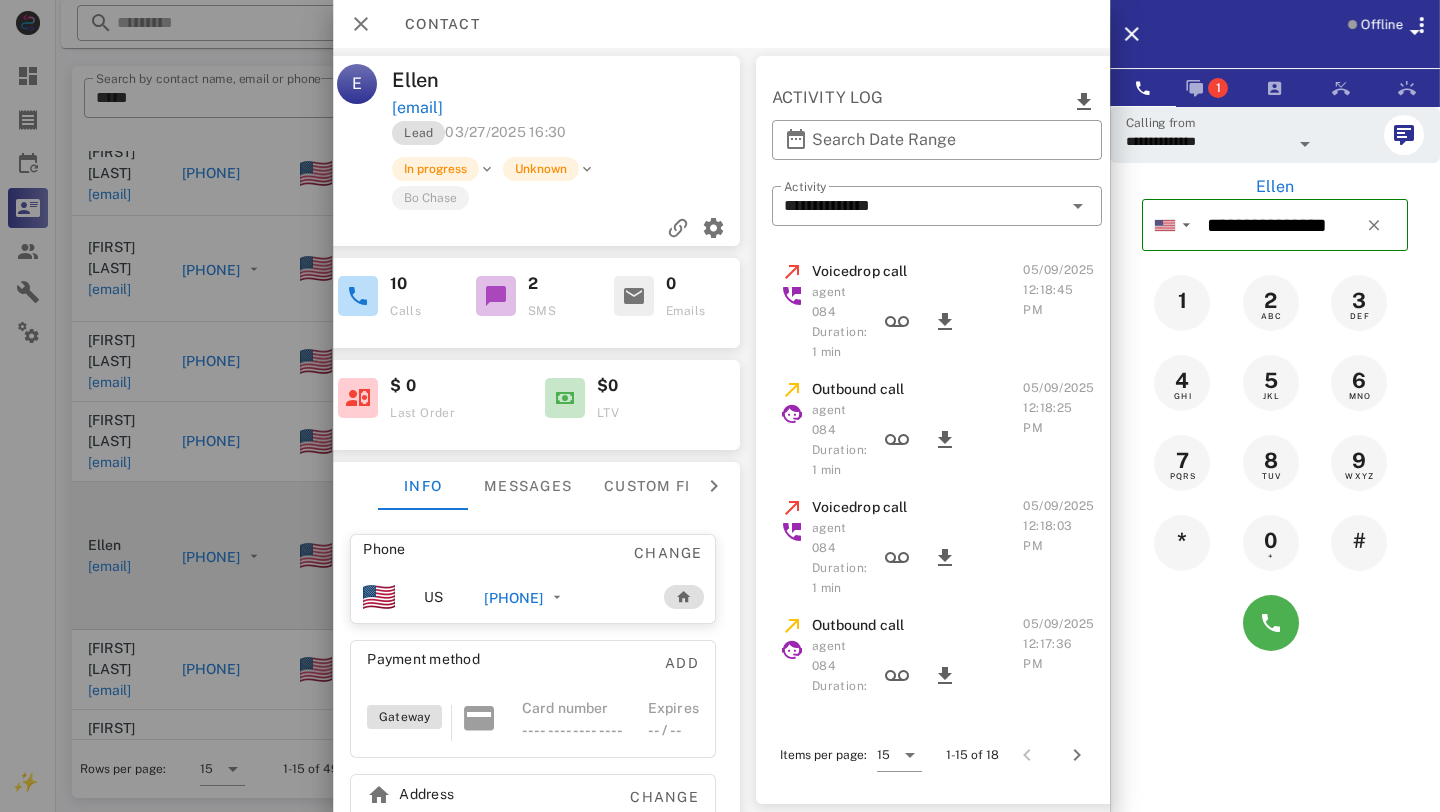 scroll, scrollTop: 0, scrollLeft: 292, axis: horizontal 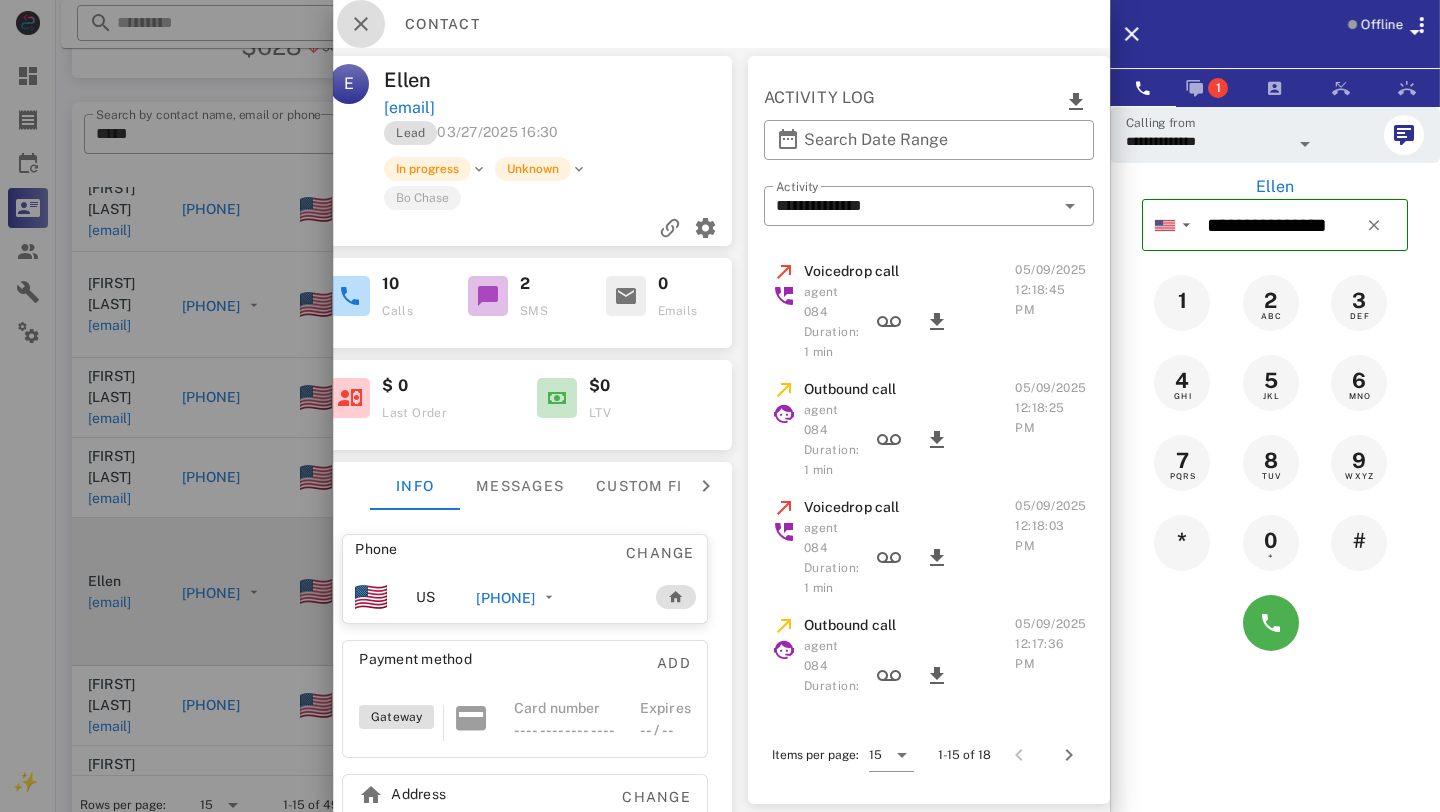 click at bounding box center (361, 24) 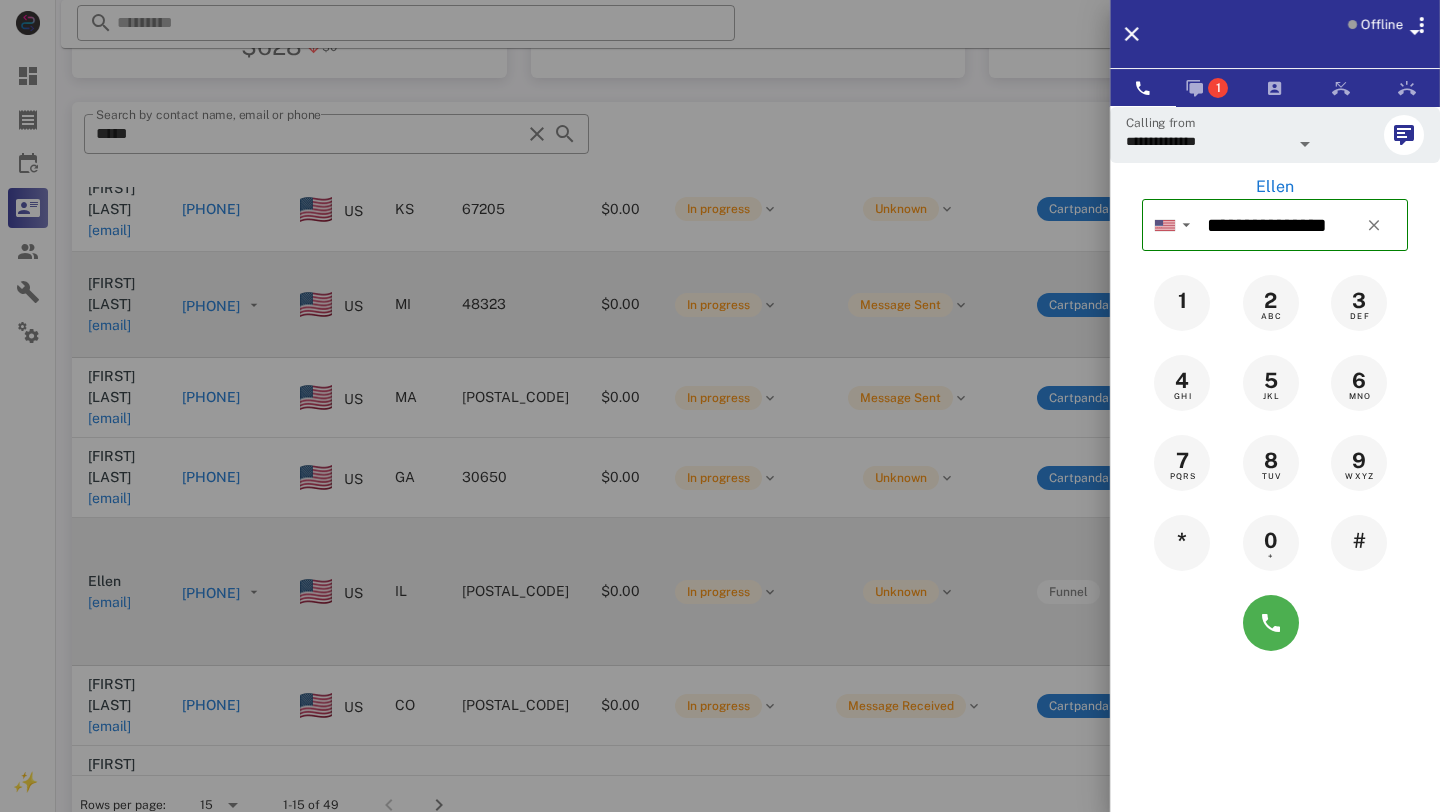 click at bounding box center (720, 406) 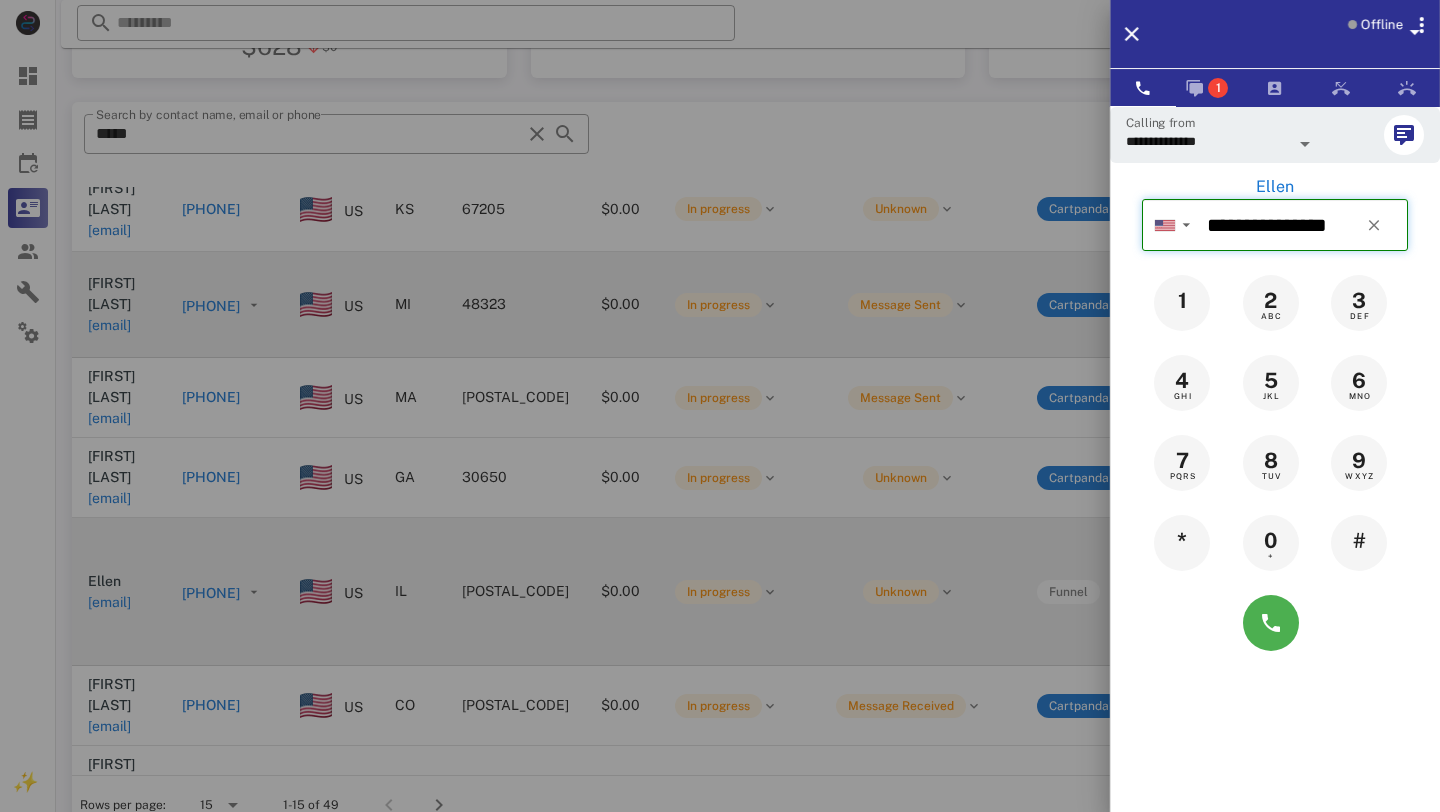type 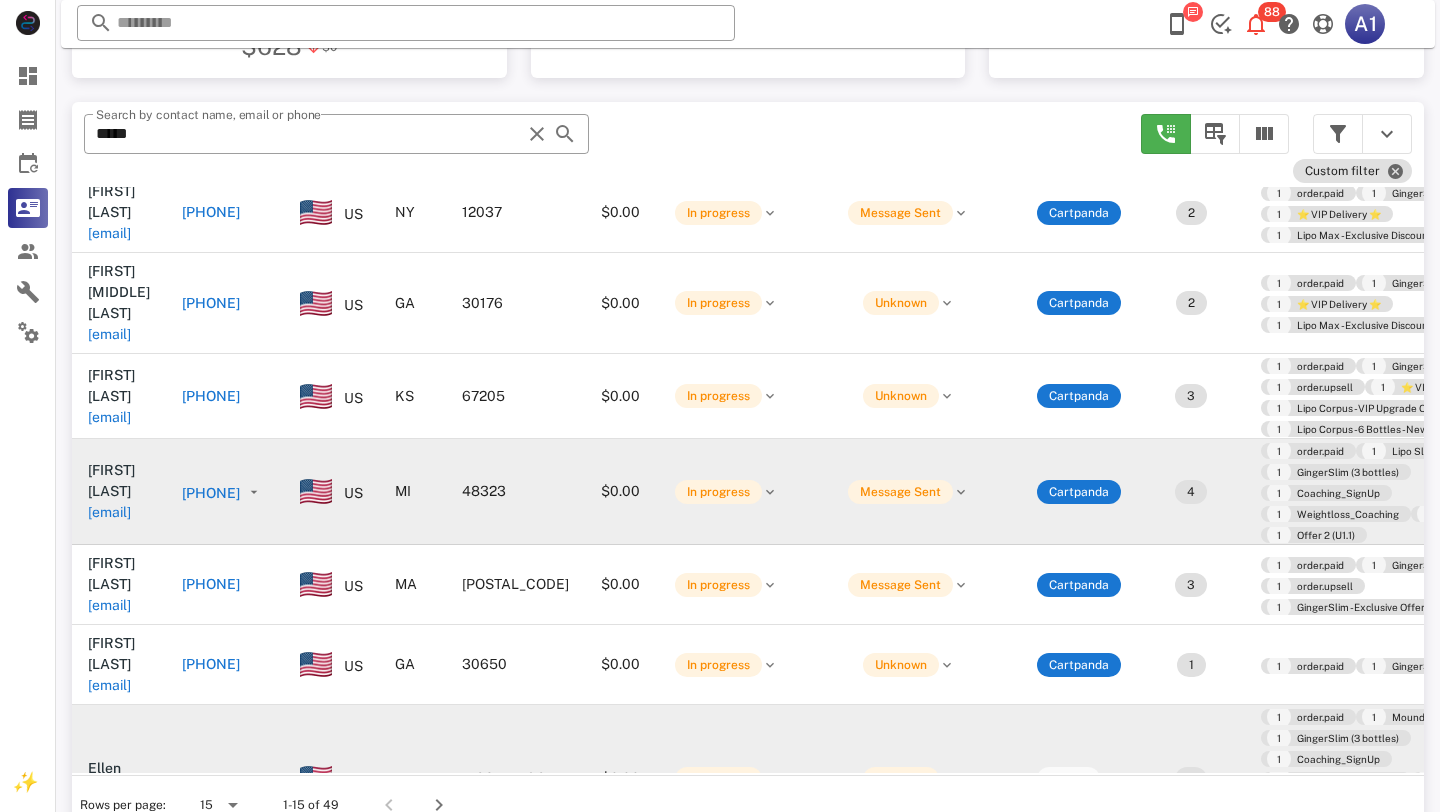 scroll, scrollTop: 0, scrollLeft: 0, axis: both 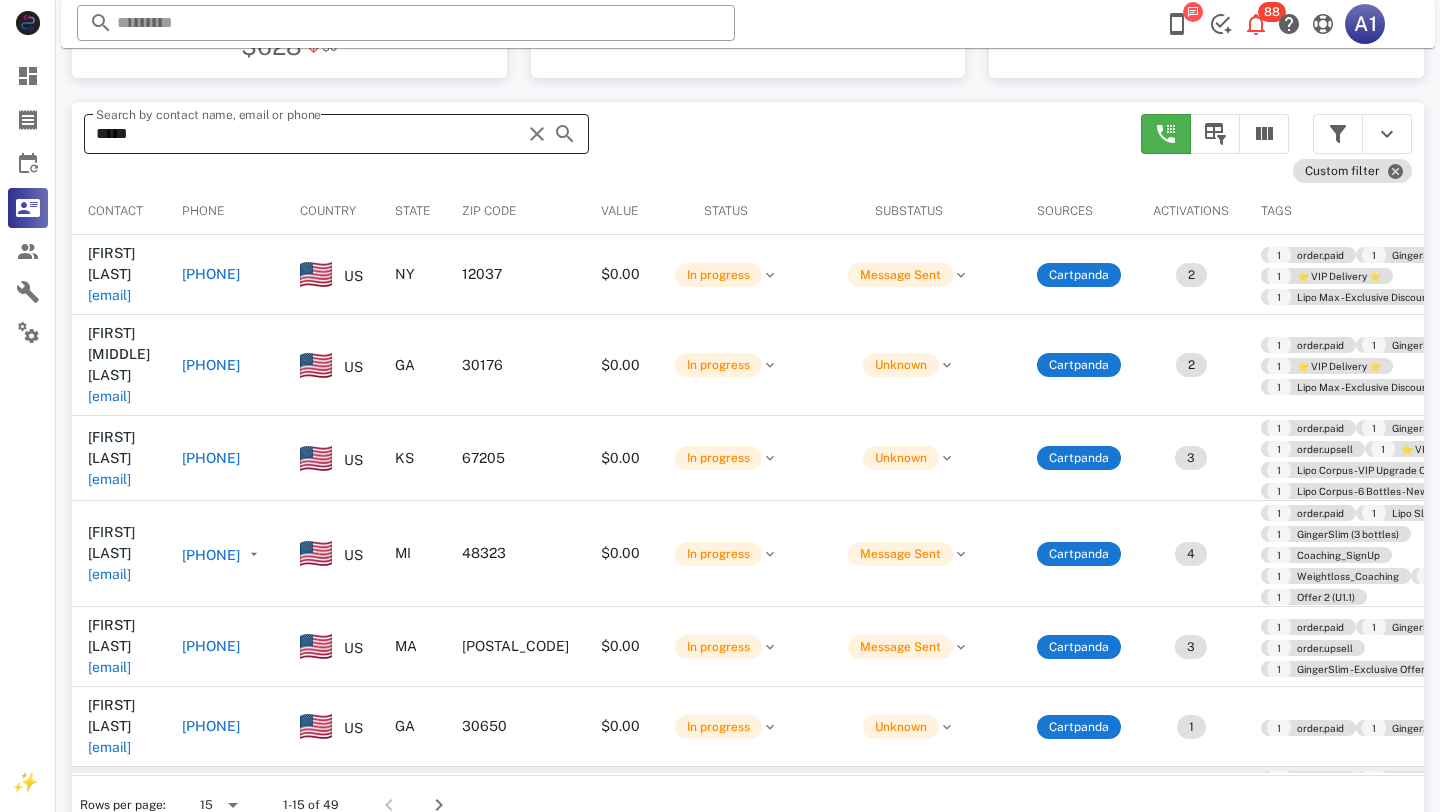 click at bounding box center [537, 134] 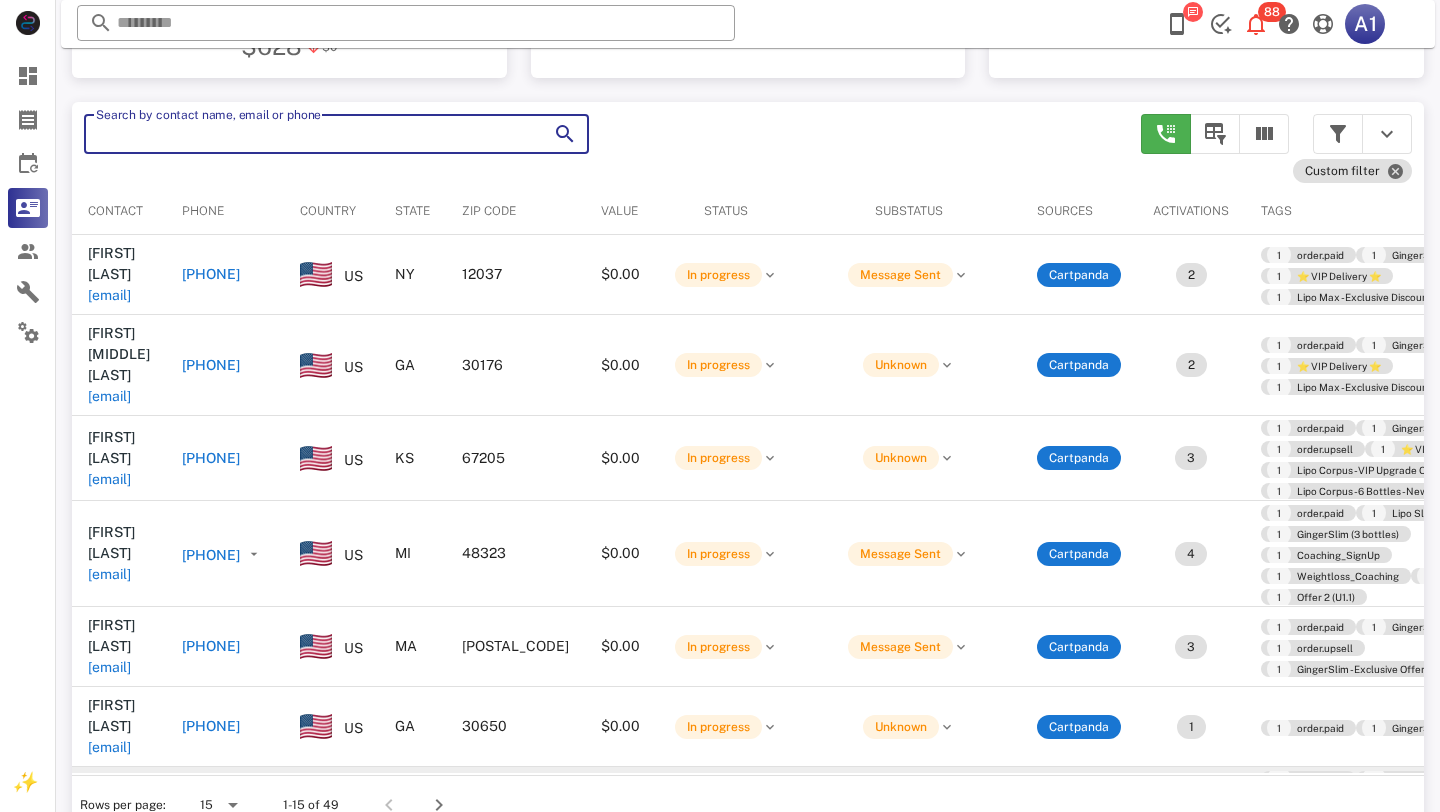 type 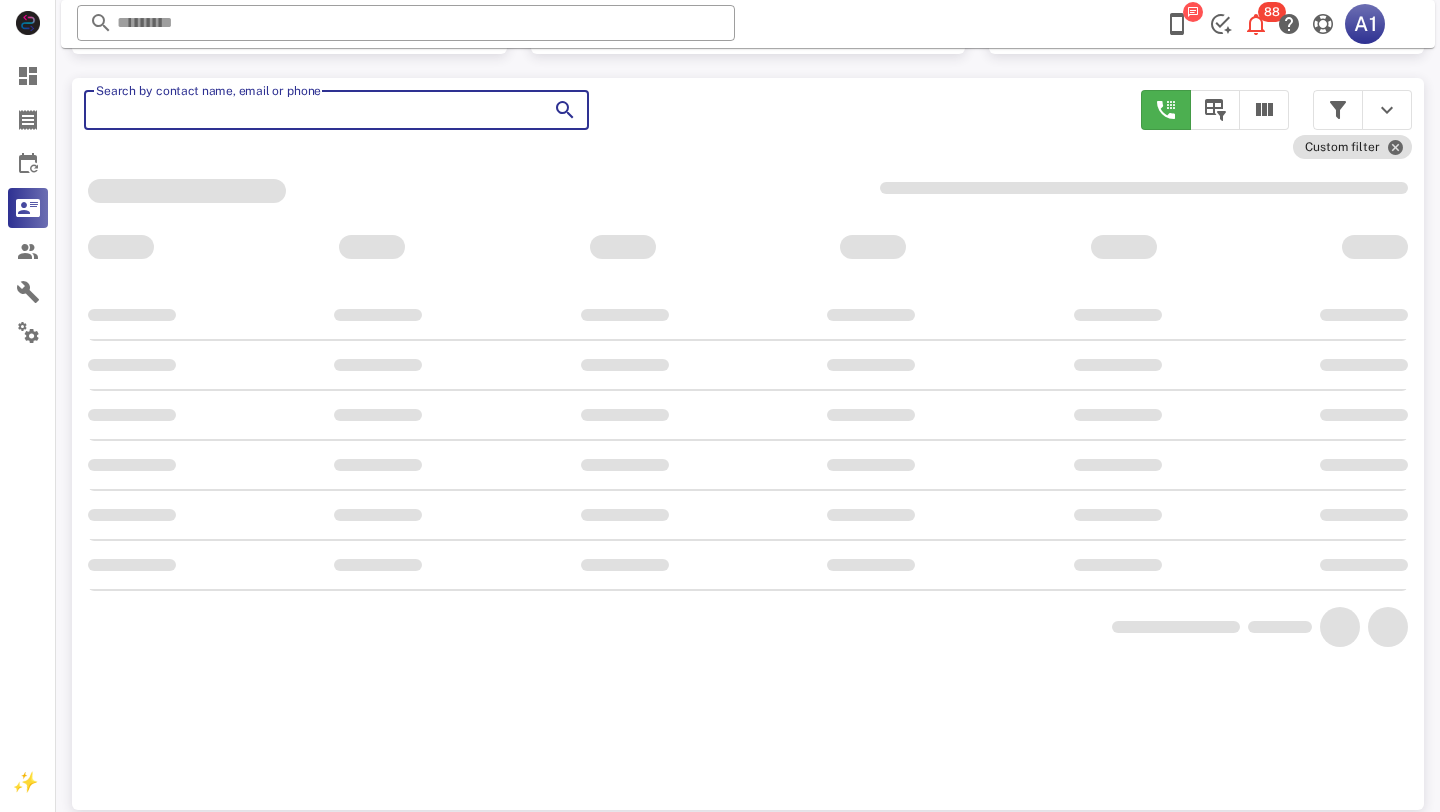 scroll, scrollTop: 322, scrollLeft: 0, axis: vertical 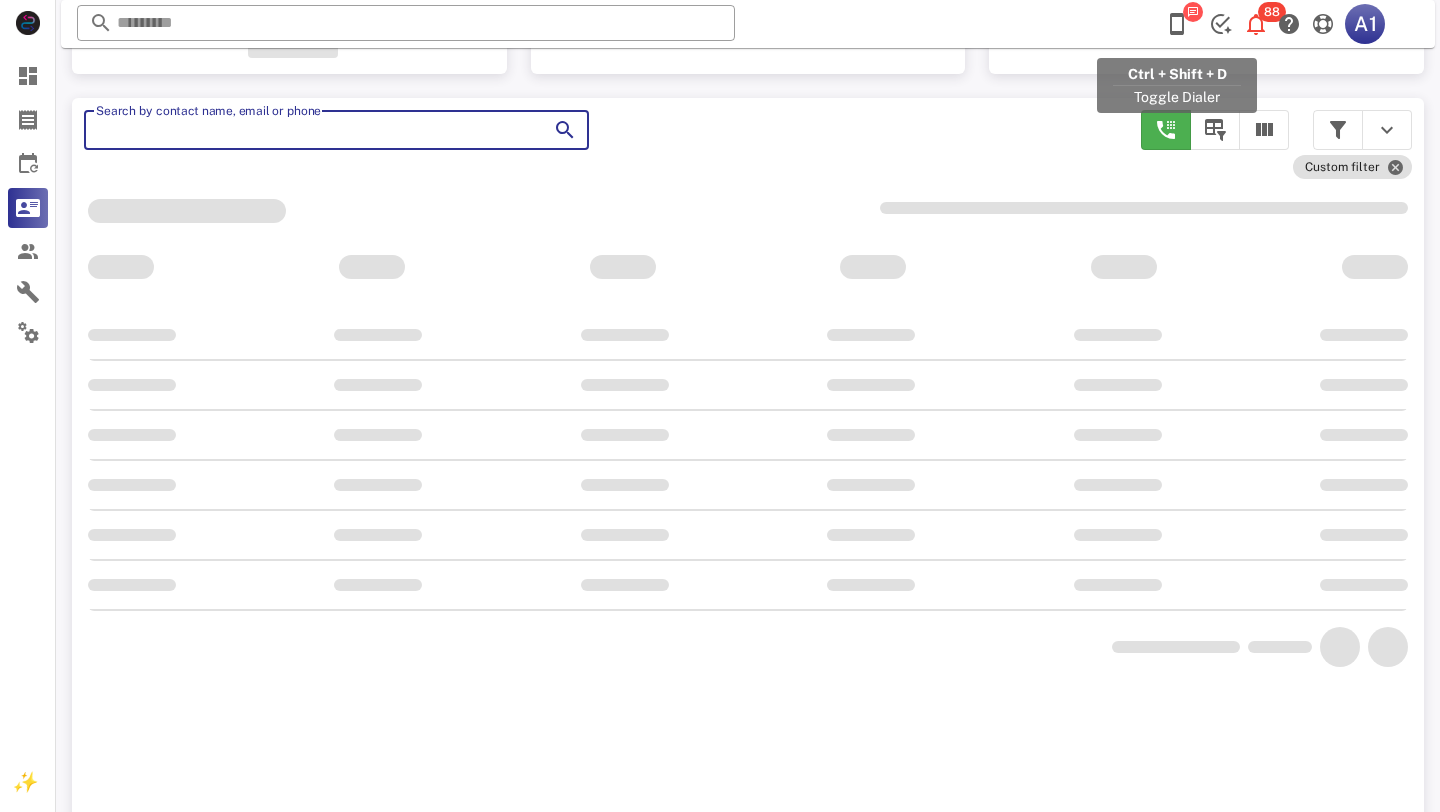 click at bounding box center (1177, 24) 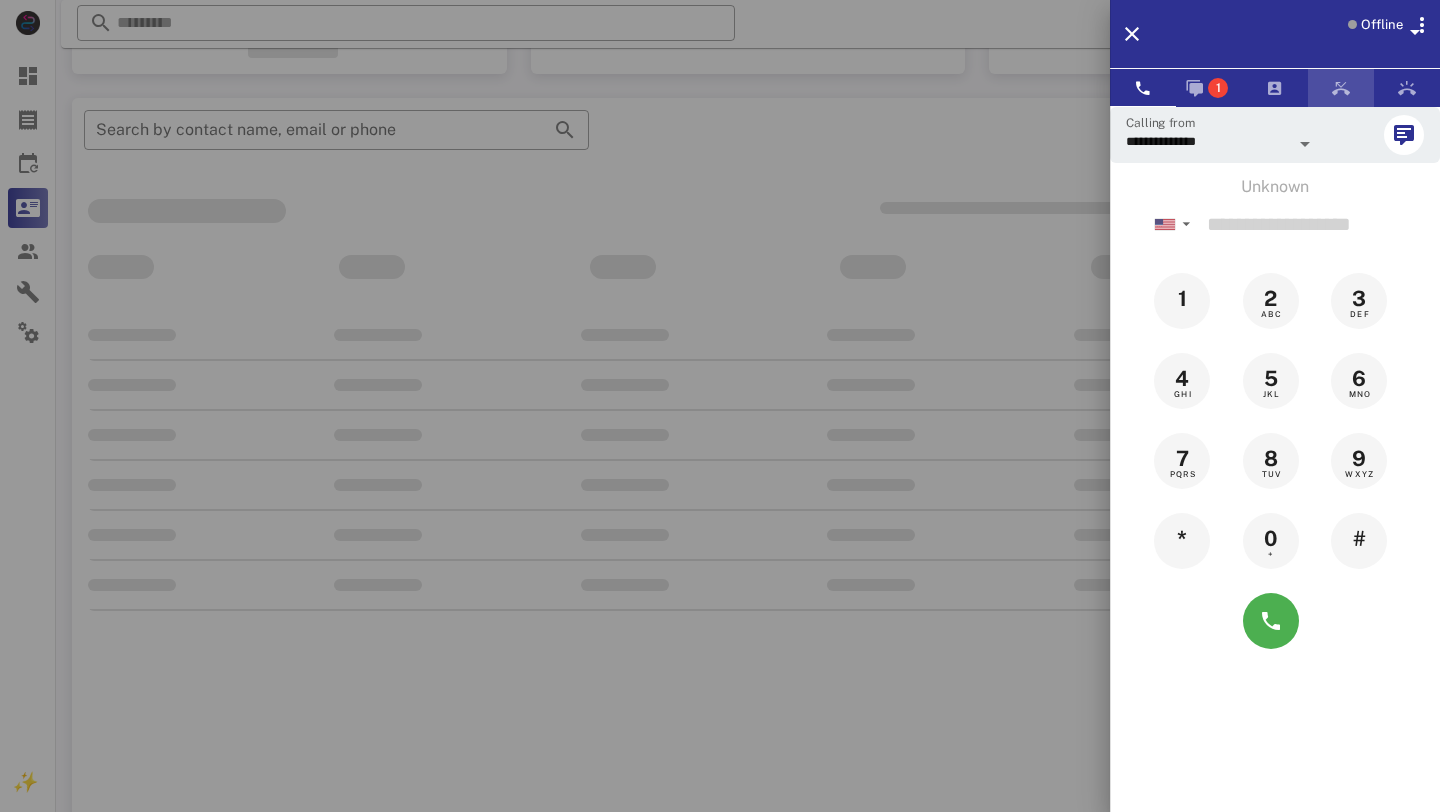 click at bounding box center [1341, 88] 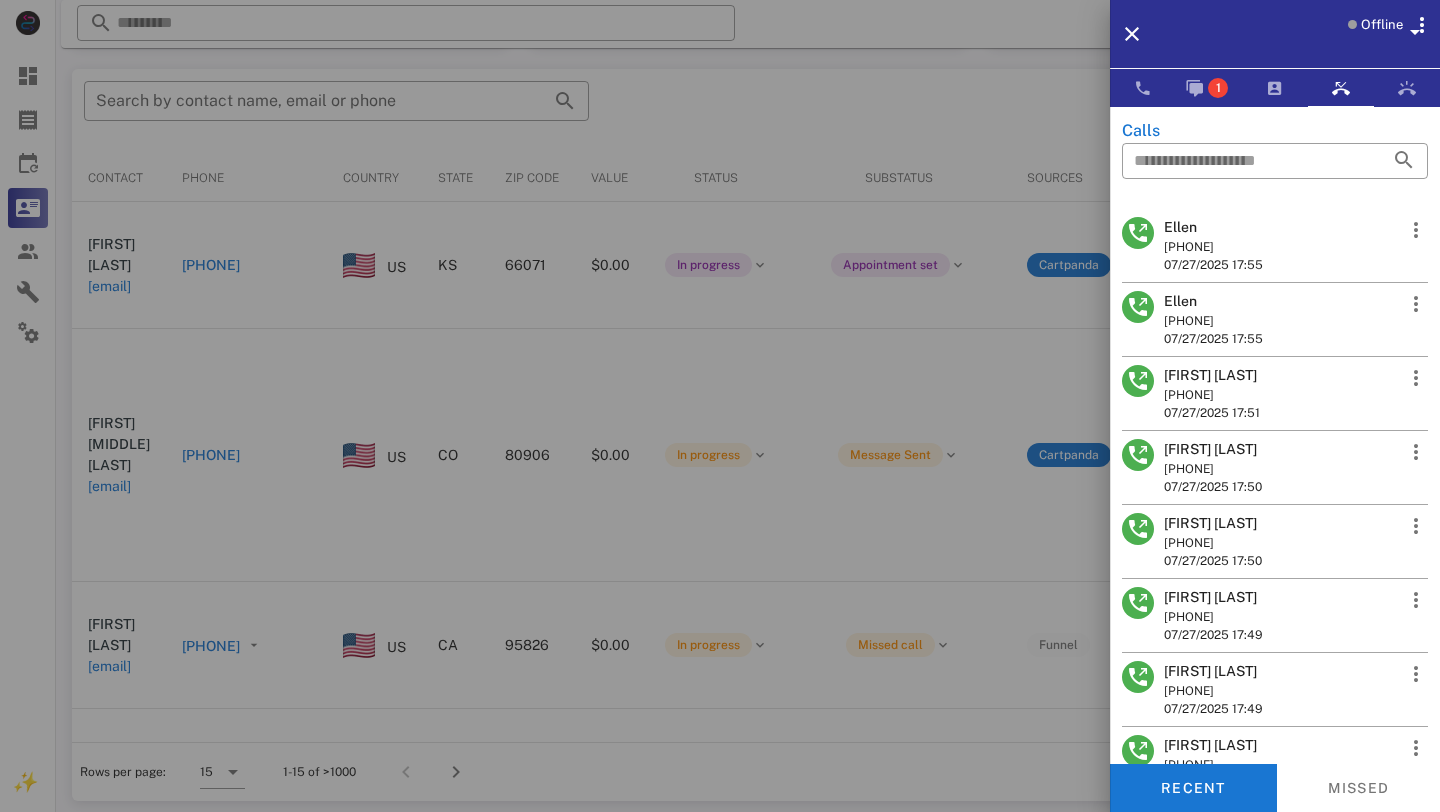 scroll, scrollTop: 380, scrollLeft: 0, axis: vertical 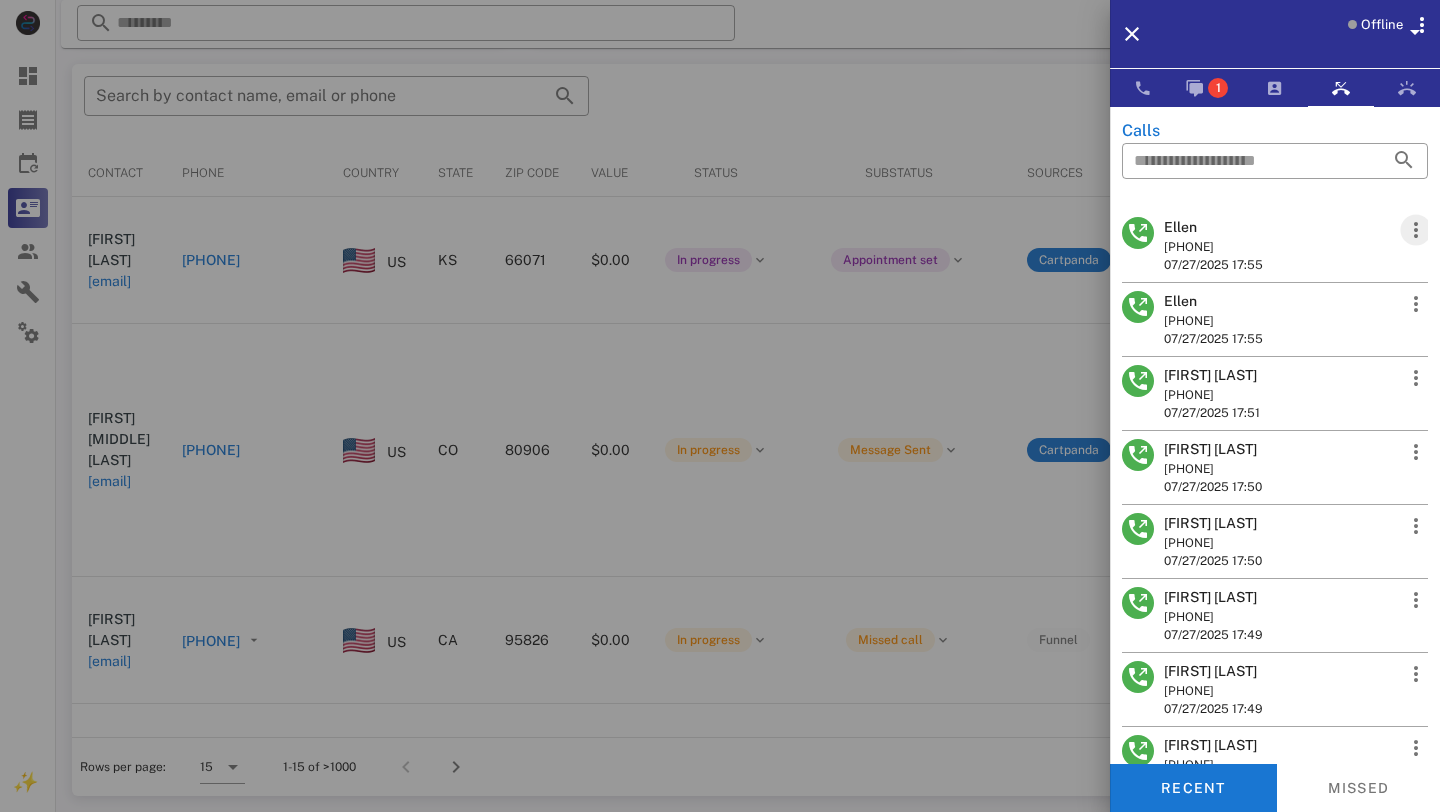 click at bounding box center (1416, 230) 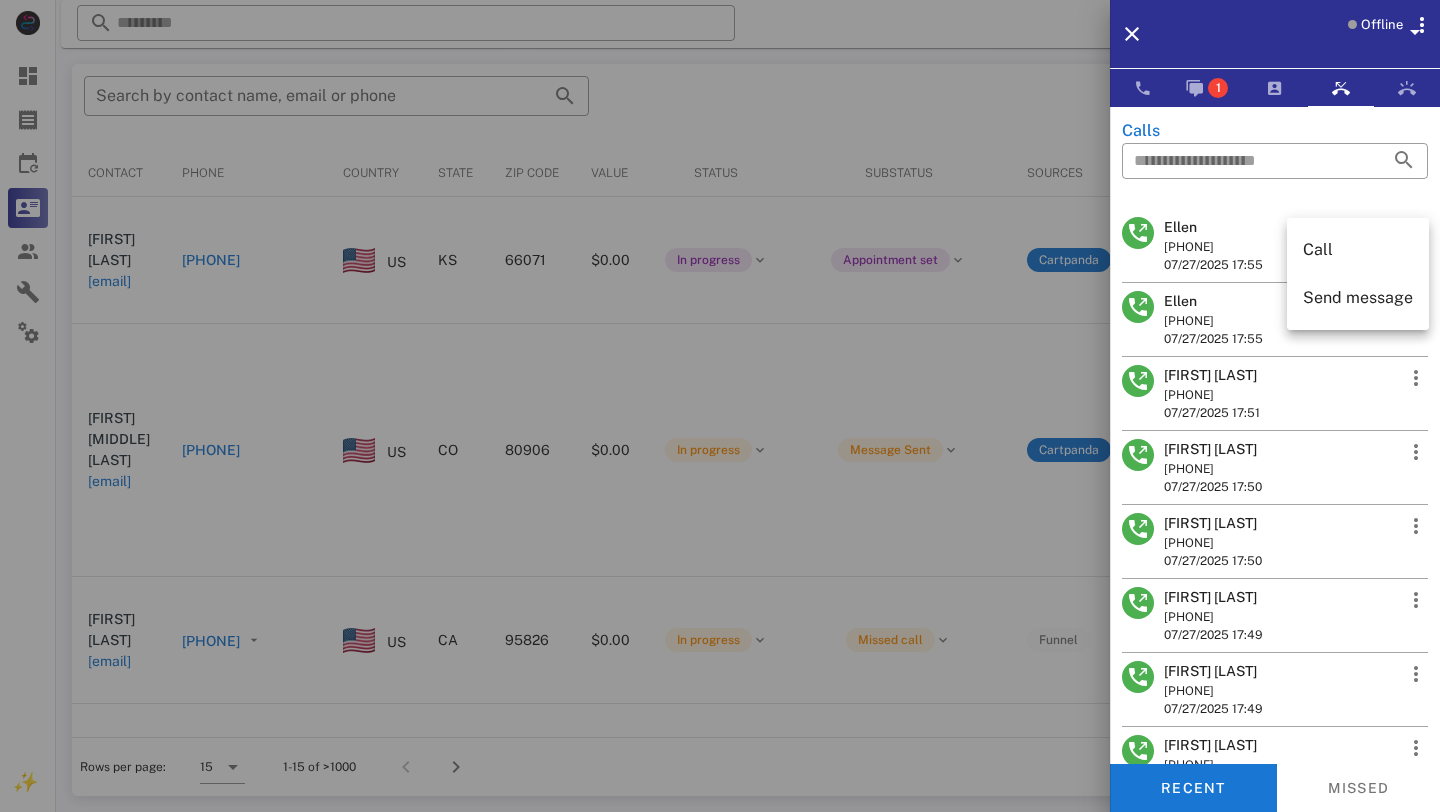 click at bounding box center [1275, 194] 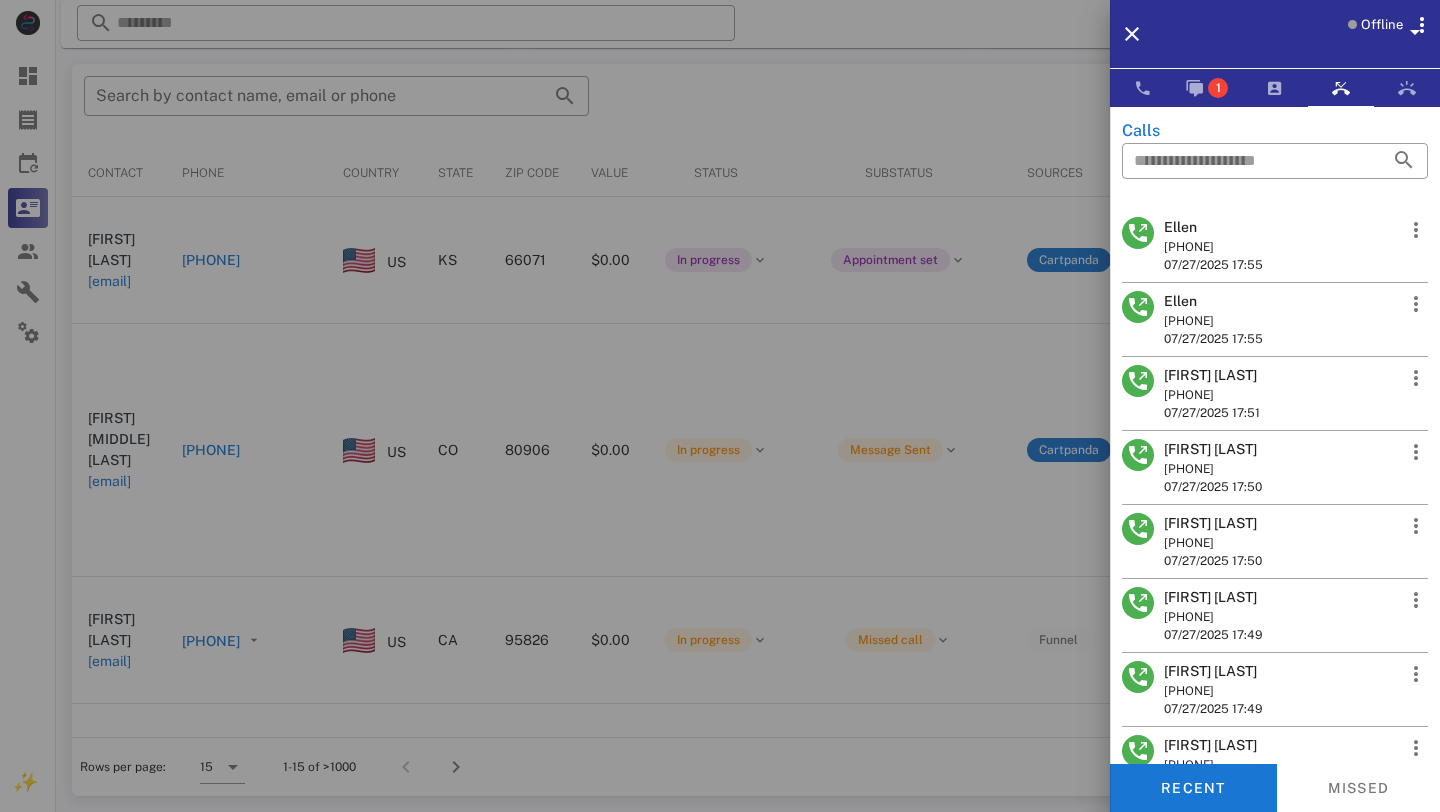 click on "Ellen" at bounding box center (1213, 227) 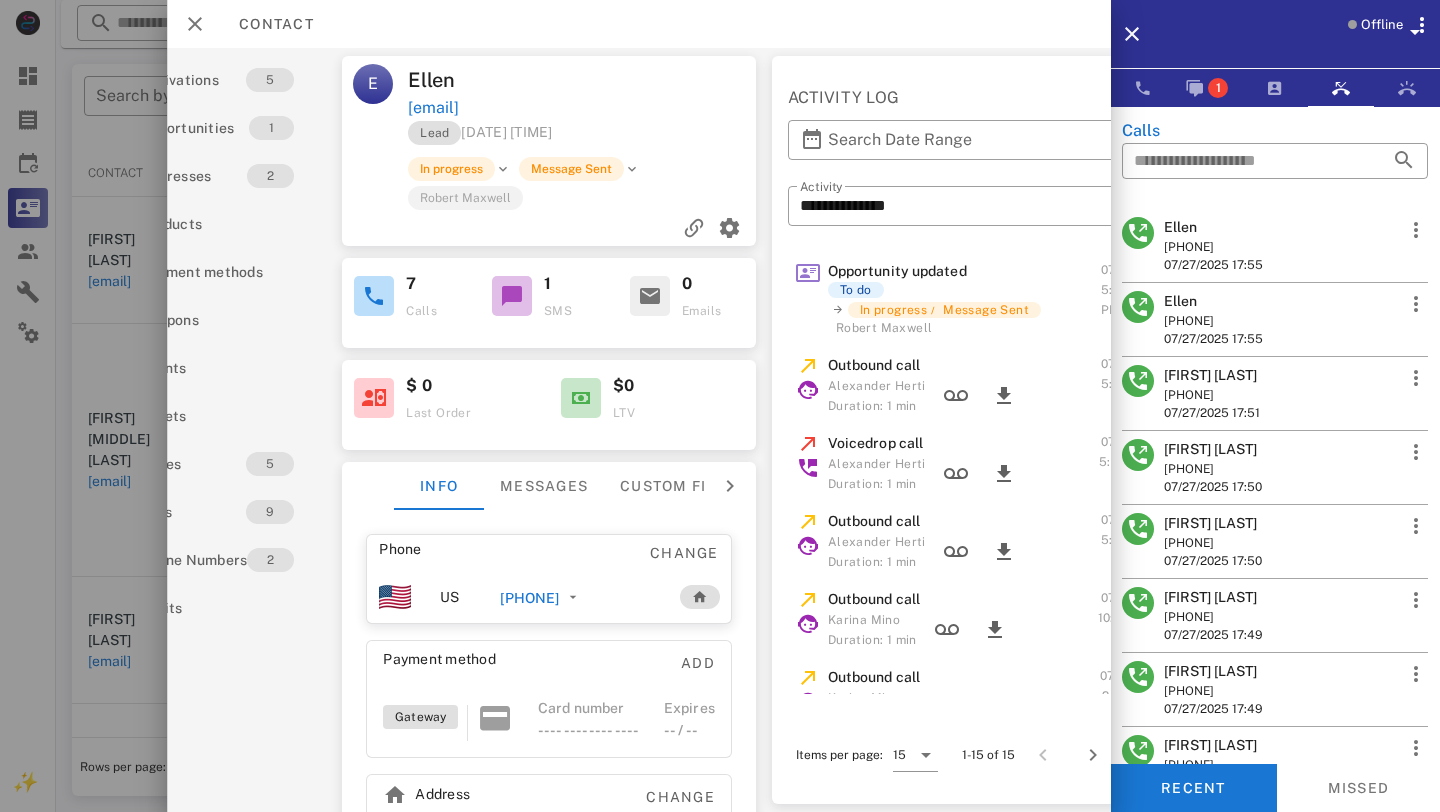 scroll, scrollTop: 0, scrollLeft: 86, axis: horizontal 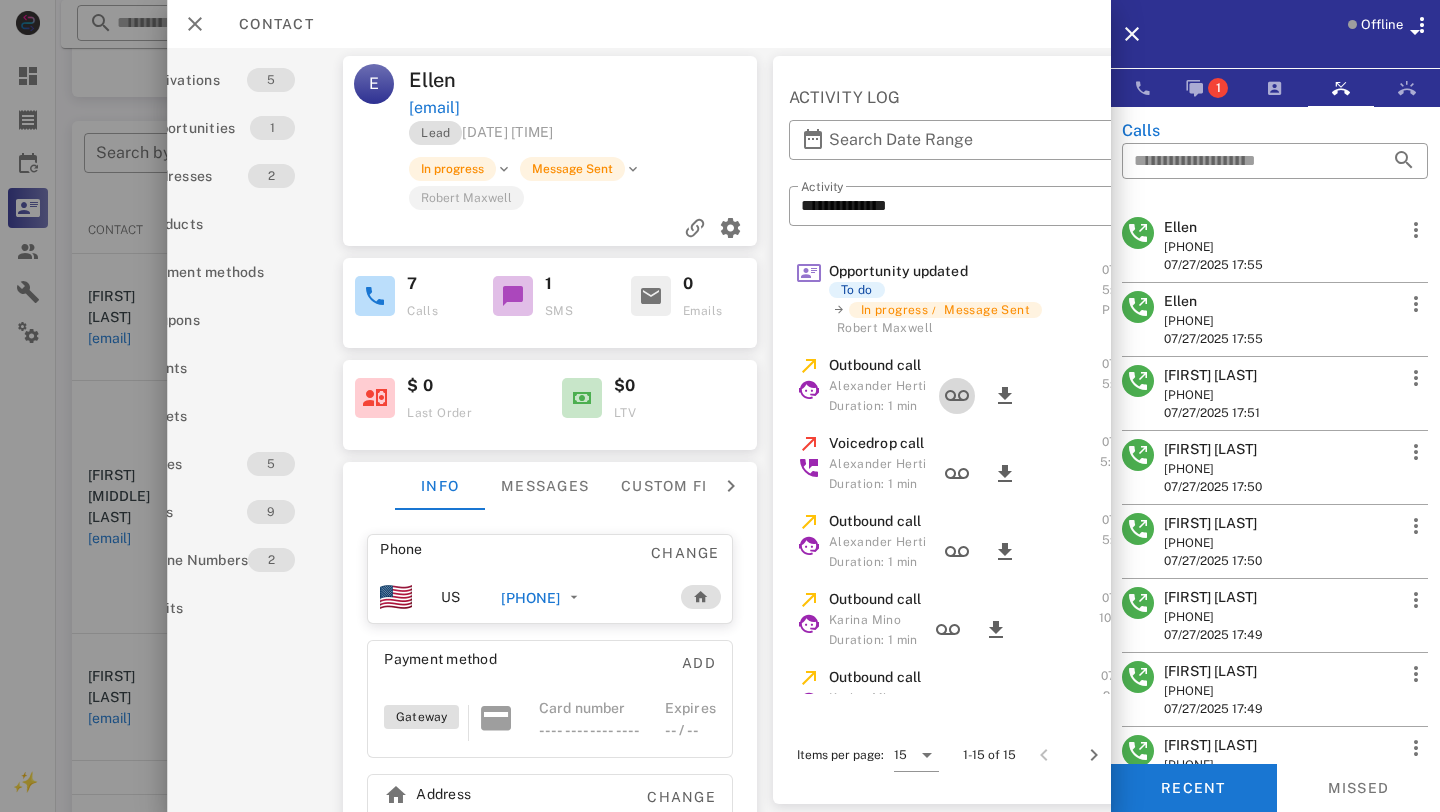 click at bounding box center [956, 396] 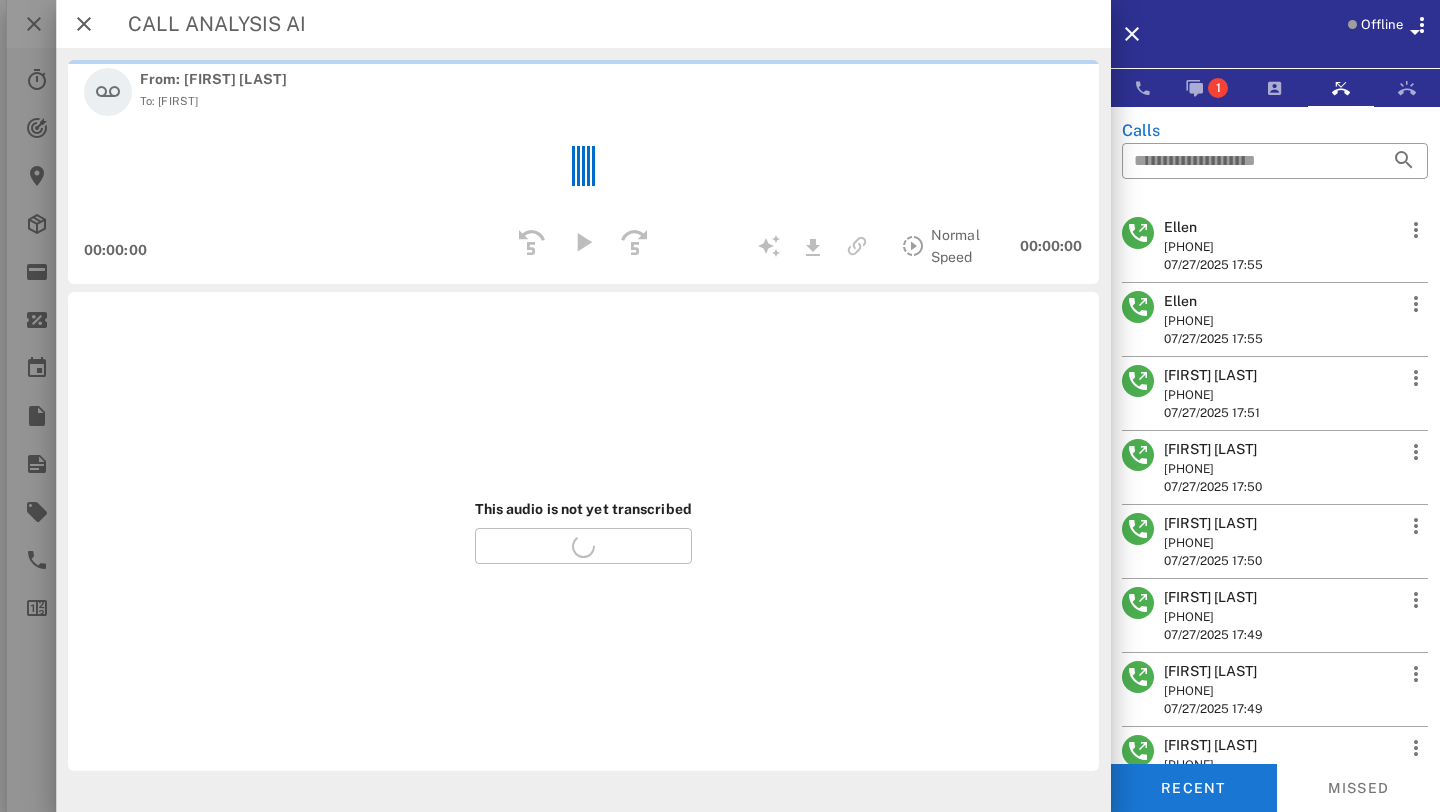 scroll, scrollTop: 0, scrollLeft: 9, axis: horizontal 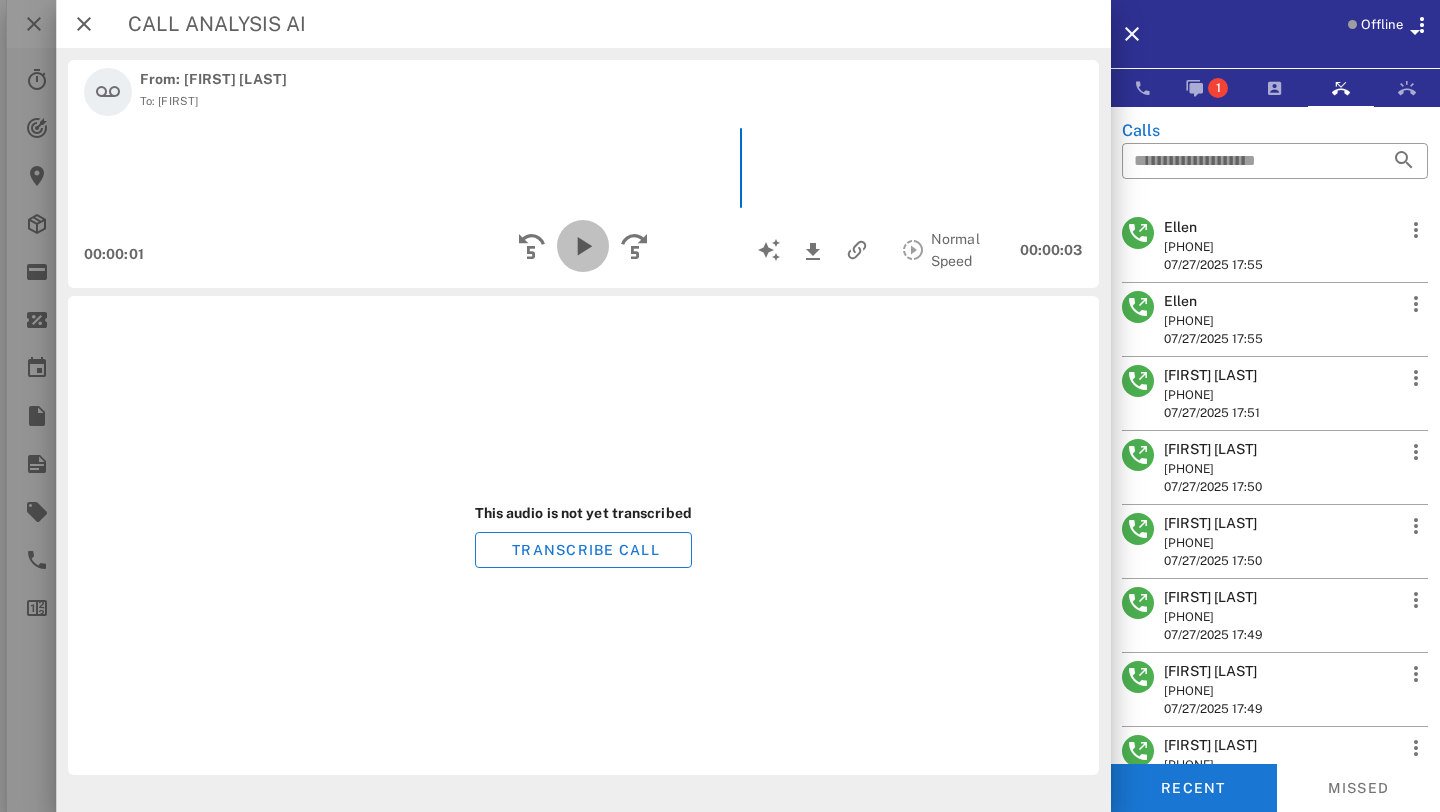click at bounding box center [583, 246] 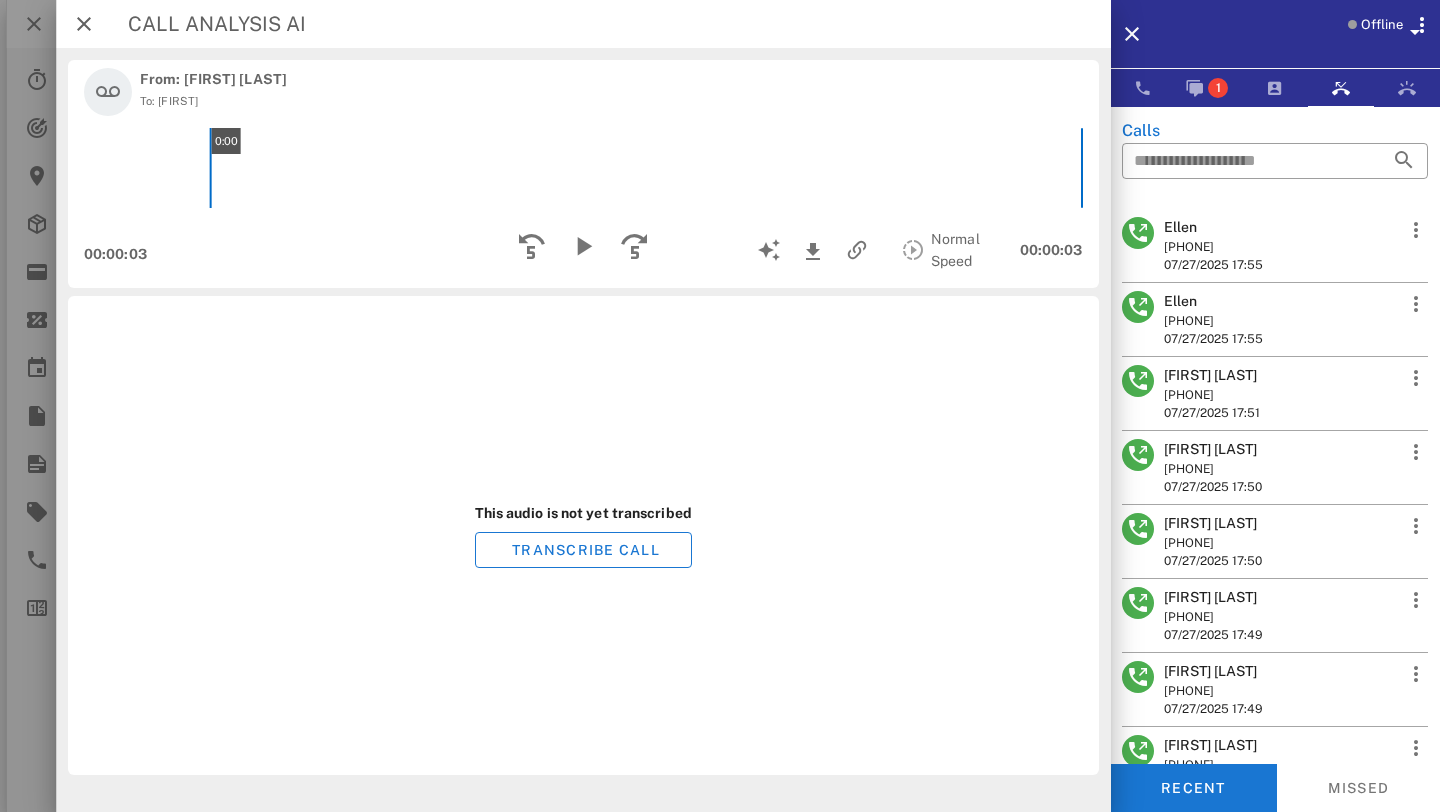 click on "0:00" at bounding box center (583, 168) 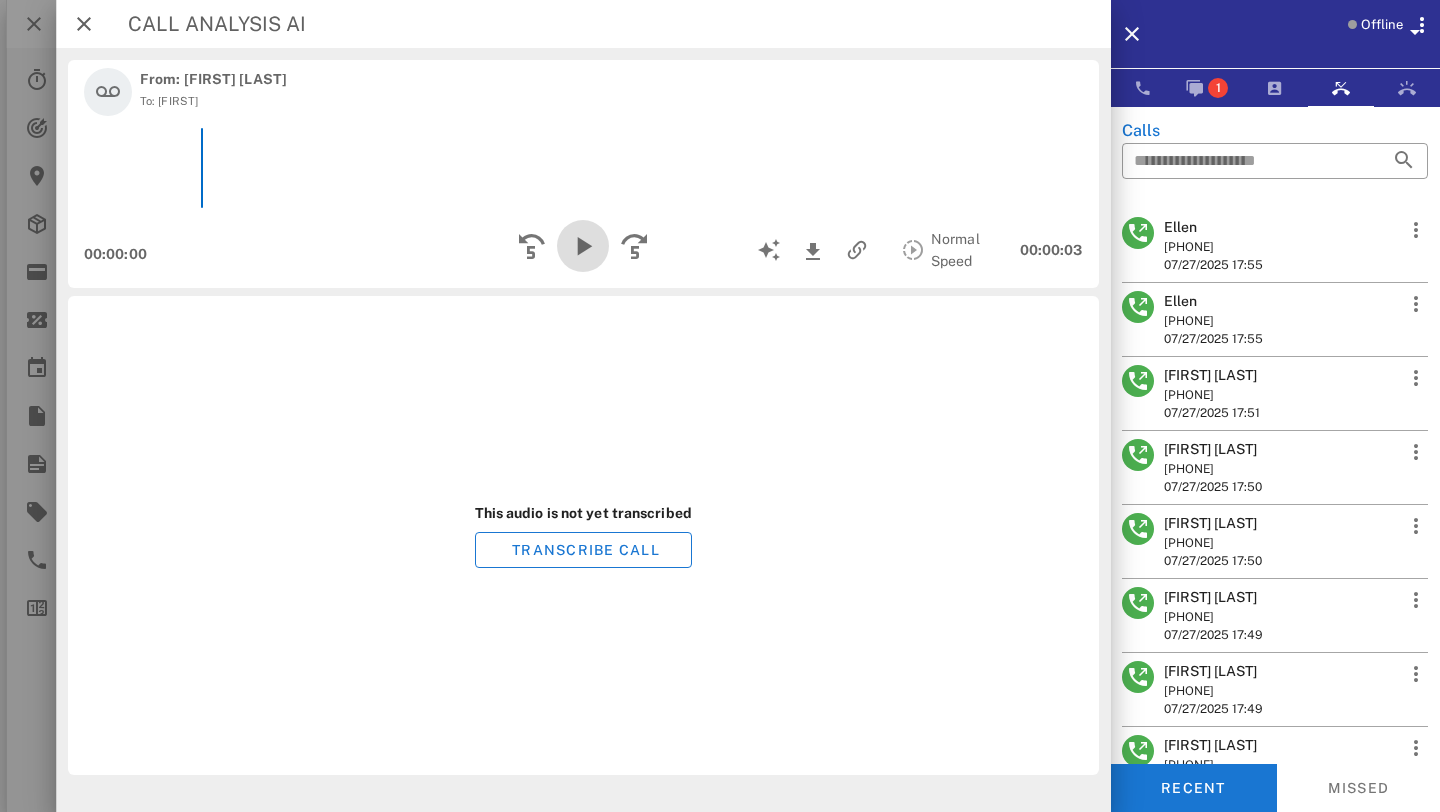 click at bounding box center (583, 246) 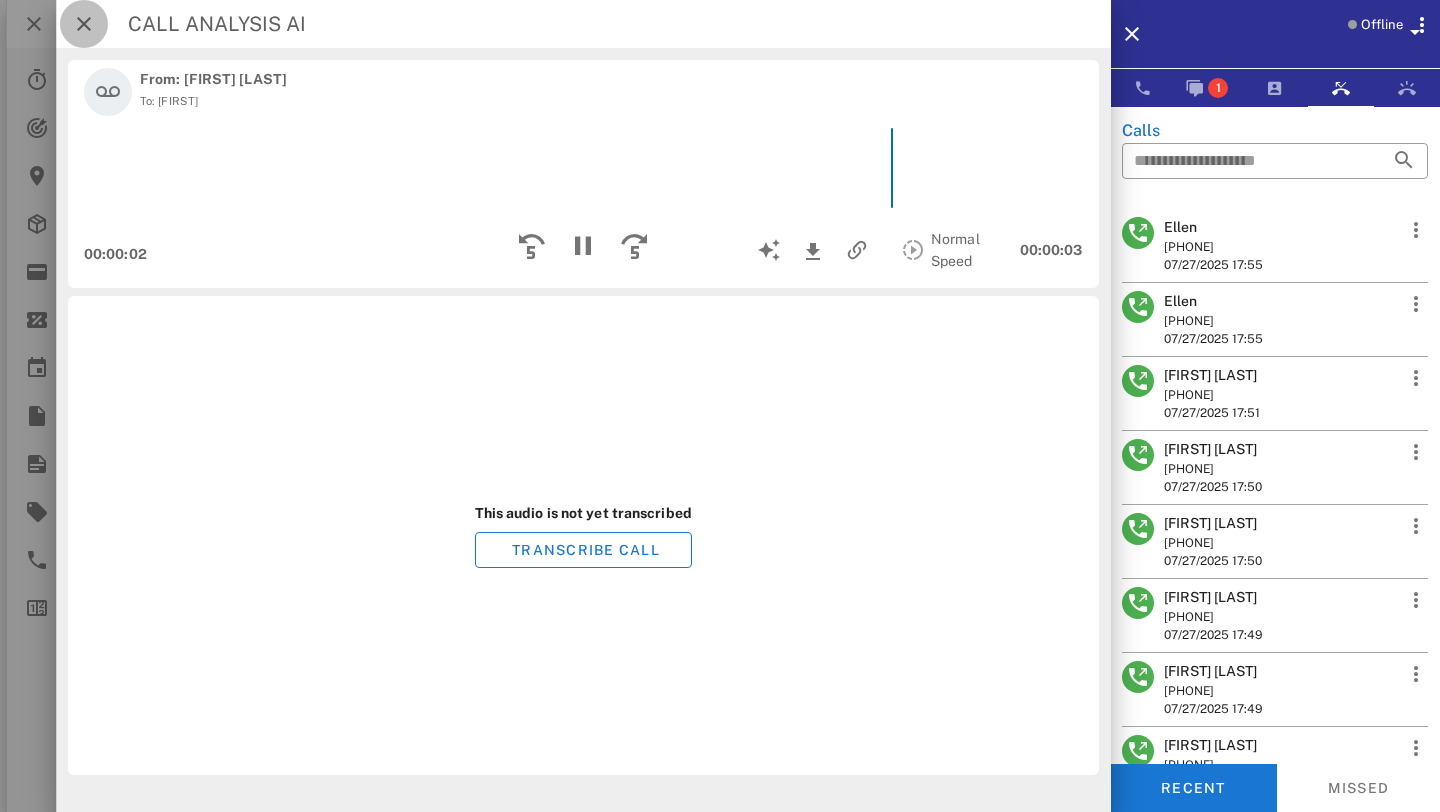 click at bounding box center (84, 24) 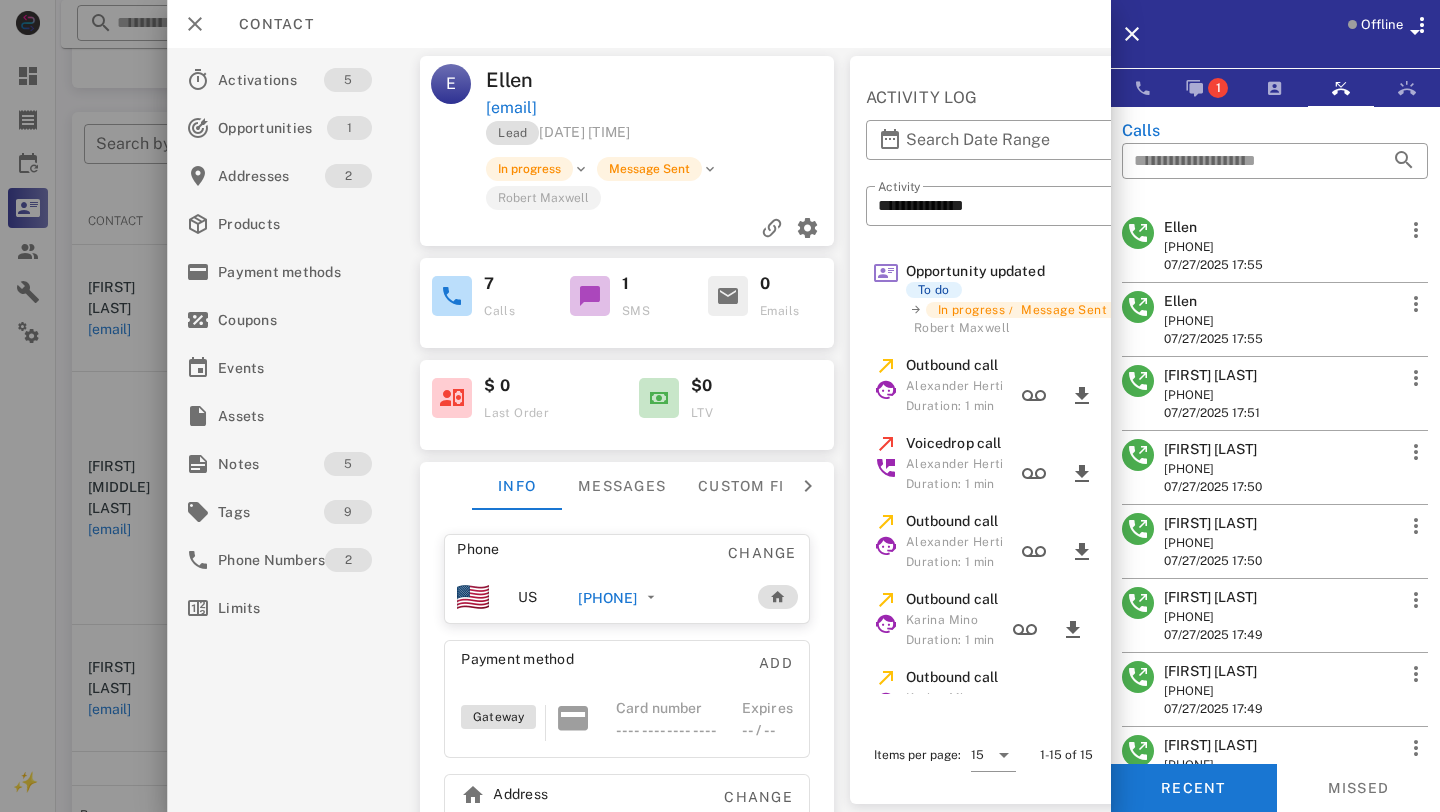 scroll, scrollTop: 380, scrollLeft: 0, axis: vertical 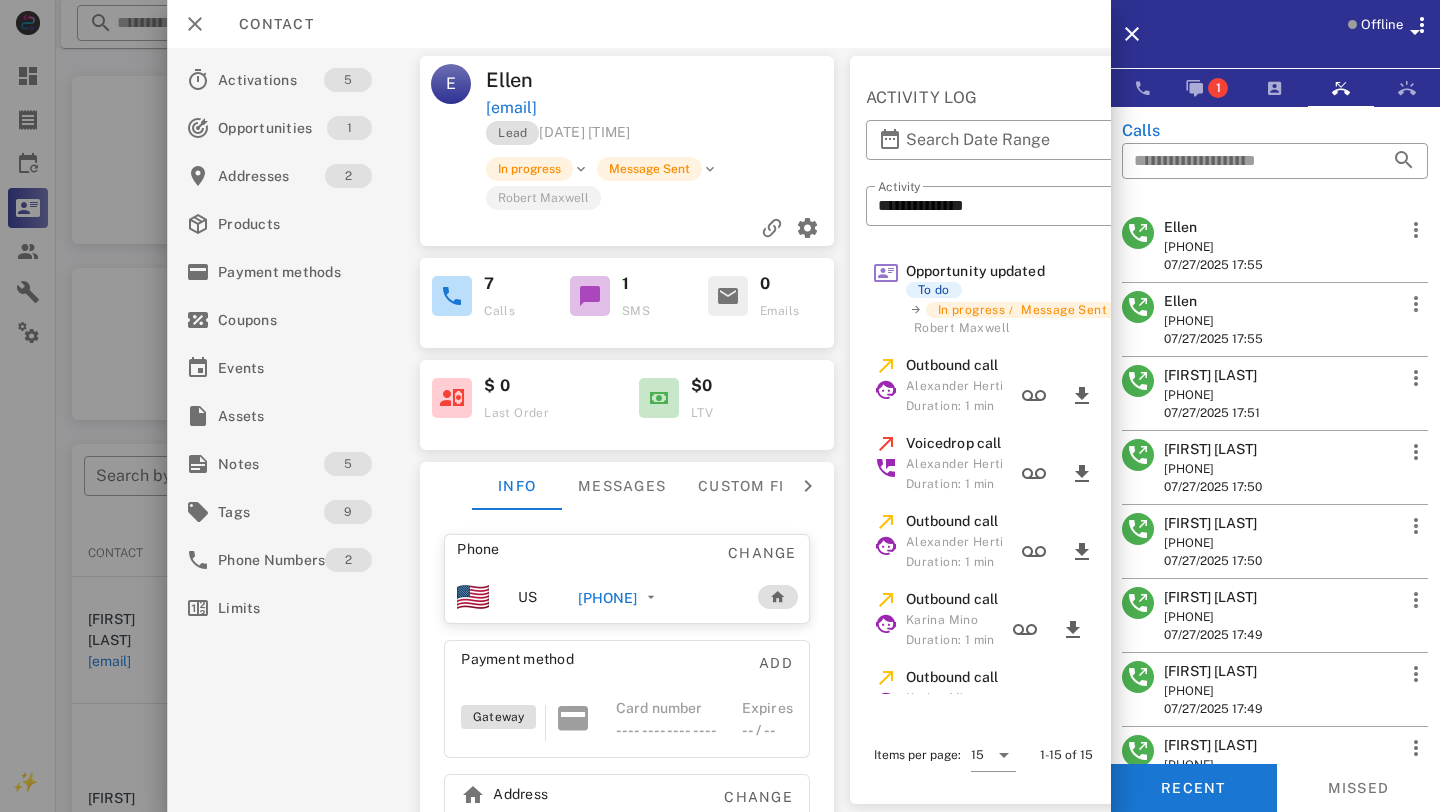 click on "Calls ​ [FIRST] [PHONE] [DATE] [TIME] [FIRST] [PHONE] [DATE] [TIME] [FIRST] [LAST] [PHONE] [DATE] [TIME] [FIRST] [LAST] [PHONE] [DATE] [TIME] [FIRST] [LAST] [PHONE] [DATE] [TIME] [FIRST] [LAST] [PHONE] [DATE] [TIME] [FIRST] [LAST] [PHONE] [DATE] [TIME] [FIRST] [LAST] [PHONE] [DATE] [TIME] [FIRST] [LAST] [PHONE] [DATE] [TIME] [FIRST] [LAST] [PHONE] [DATE] [TIME] [FIRST] [LAST] [PHONE] [DATE] [TIME] [FIRST] [LAST] [PHONE] [DATE] [TIME] [FIRST] [LAST] [PHONE] [DATE] [TIME] [FIRST] [LAST] [PHONE] [DATE] [TIME] [FIRST] [LAST] [PHONE] [DATE] [TIME] [FIRST] [LAST] [PHONE] [DATE] [TIME] [FIRST] [LAST] [PHONE] [DATE] [TIME] [FIRST] [LAST] [PHONE] [DATE] [TIME] [FIRST] [LAST] [PHONE] [DATE] [TIME] [FIRST] [LAST] [PHONE] [DATE] [TIME]" at bounding box center [1275, 493] 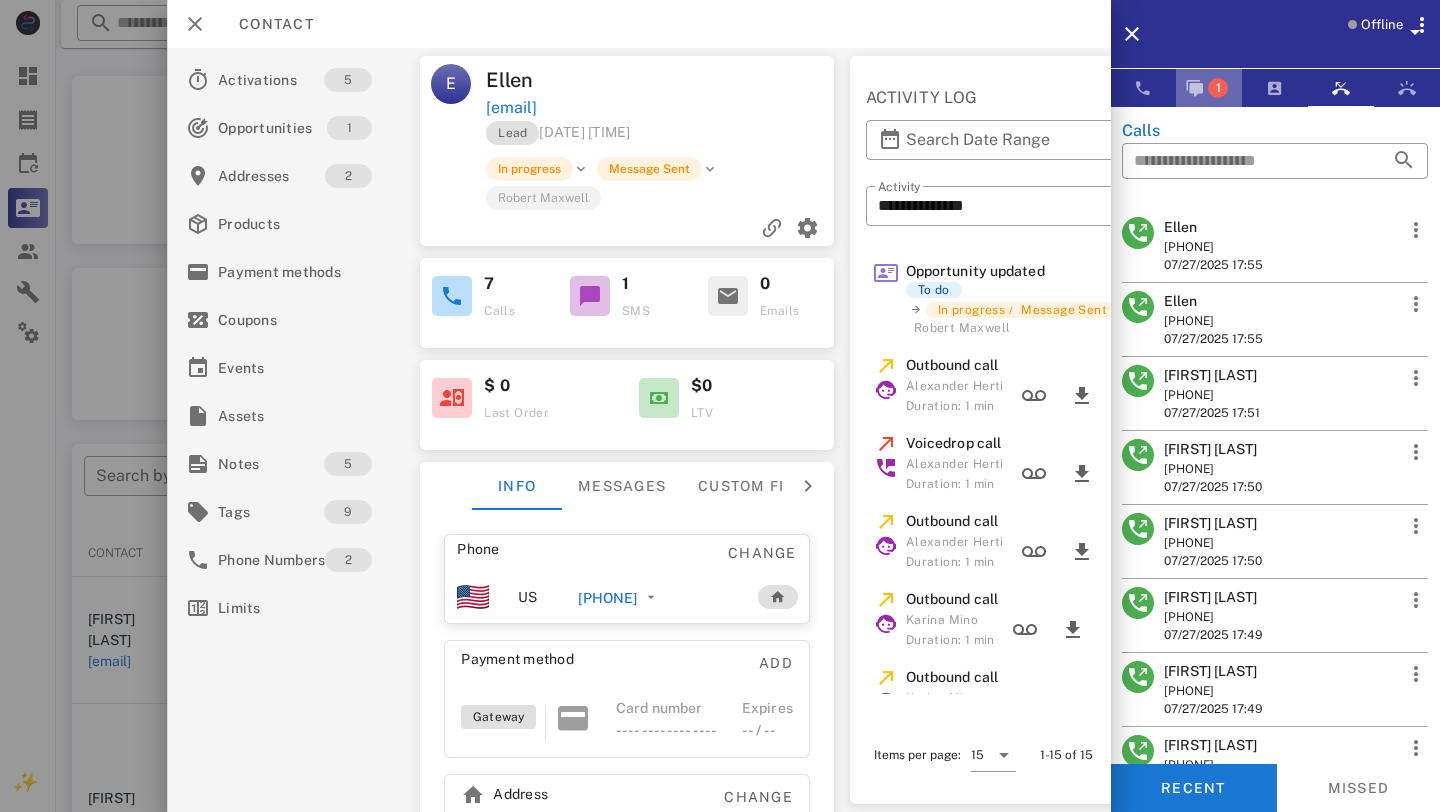 click on "1" at bounding box center [1209, 88] 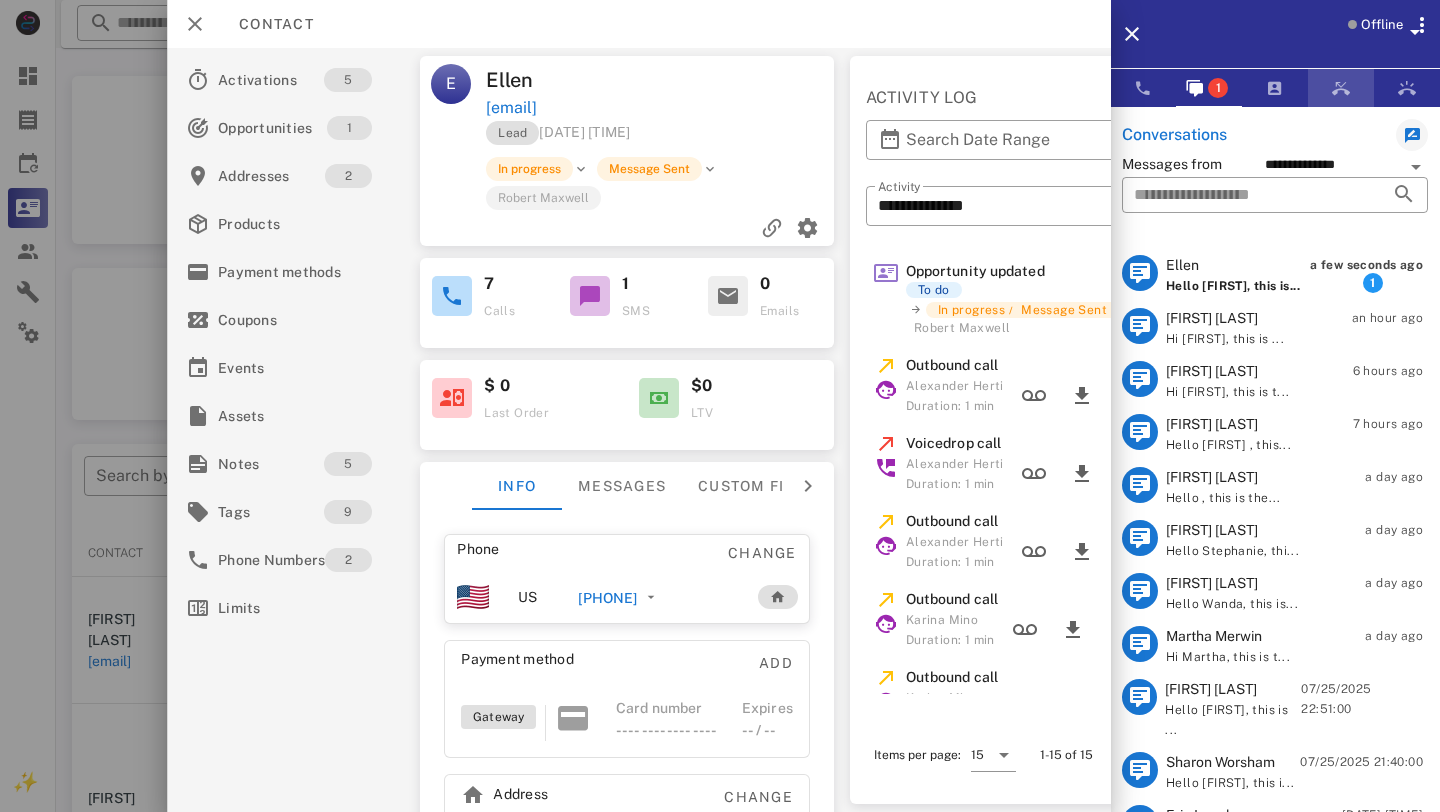 click at bounding box center (1341, 88) 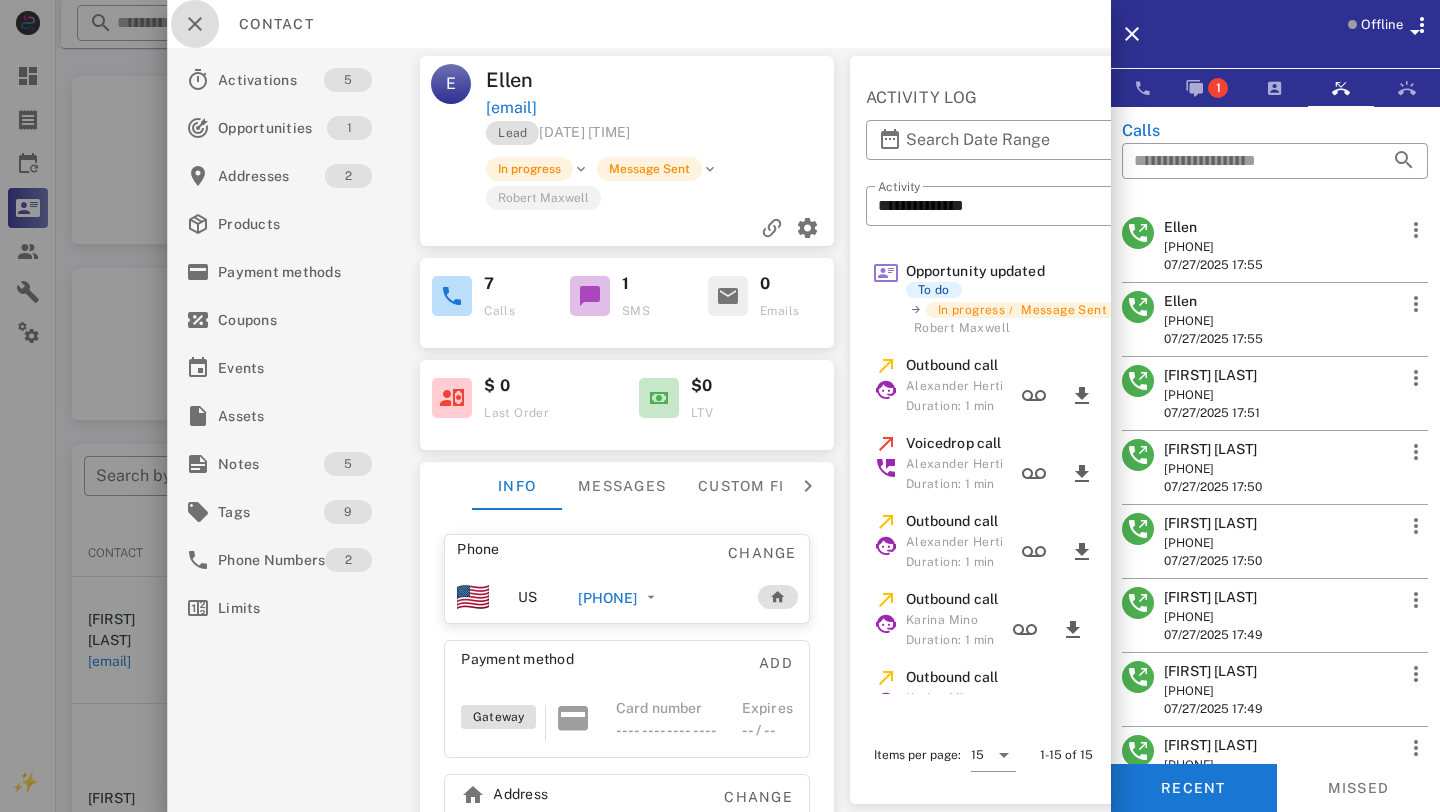 click at bounding box center (195, 24) 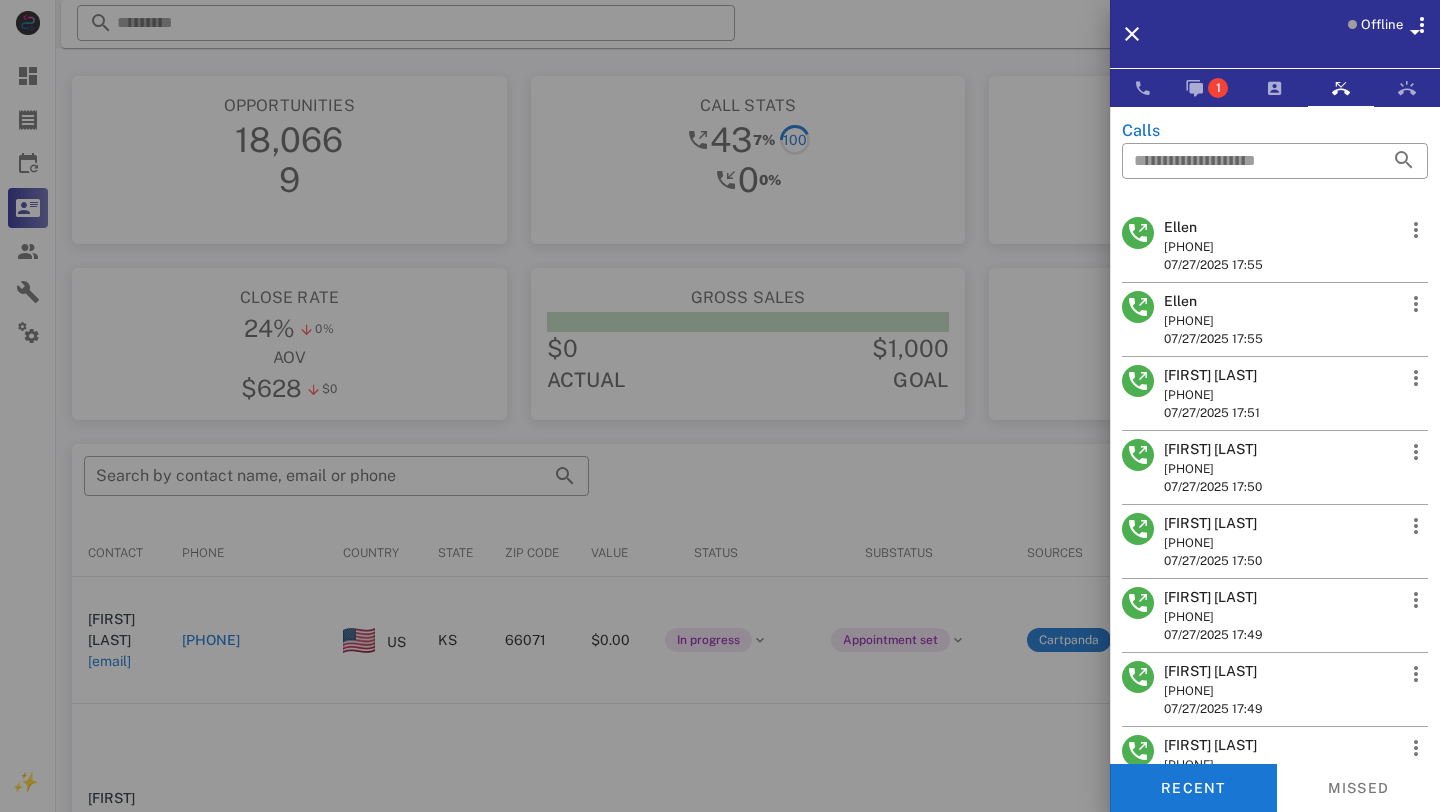click at bounding box center (720, 406) 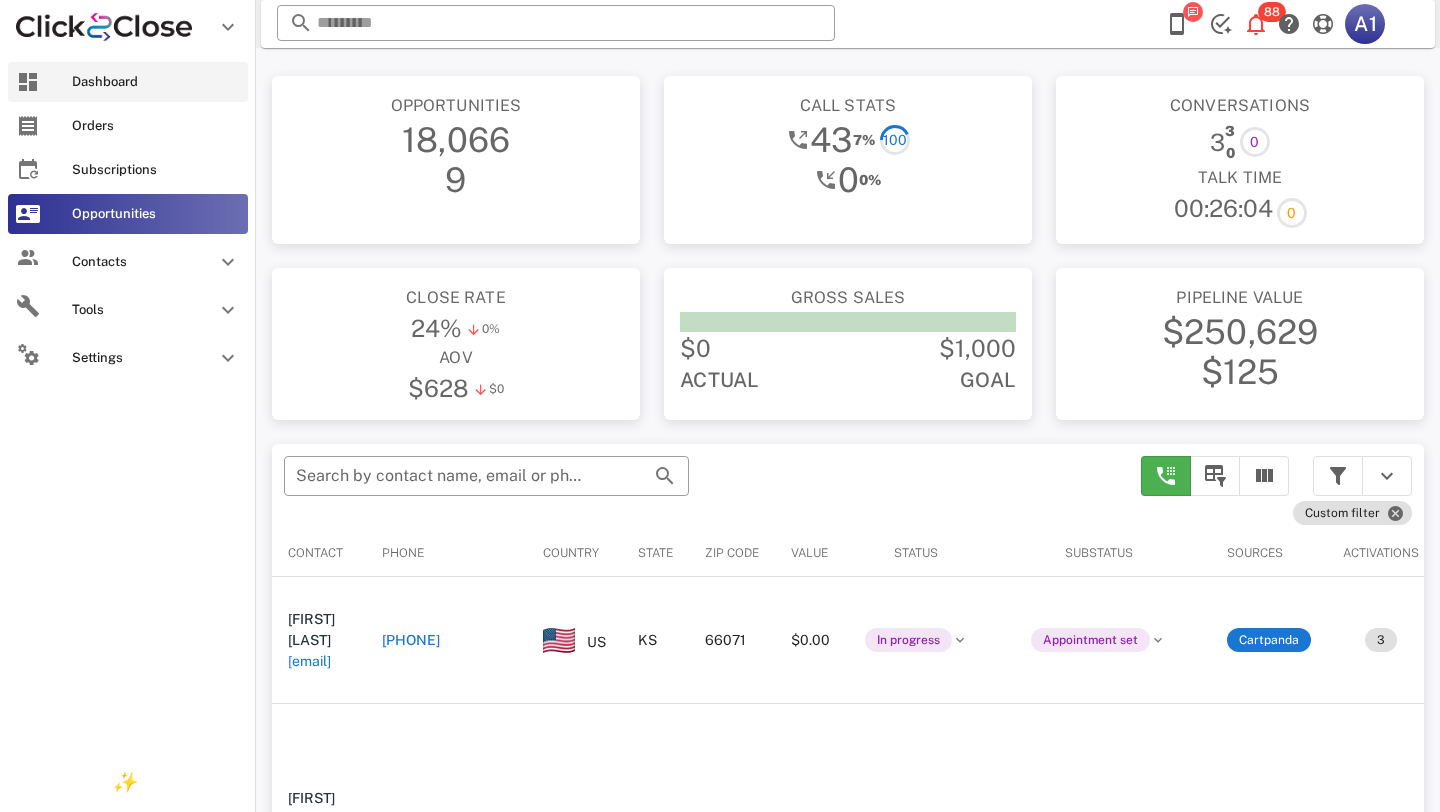 click at bounding box center (28, 82) 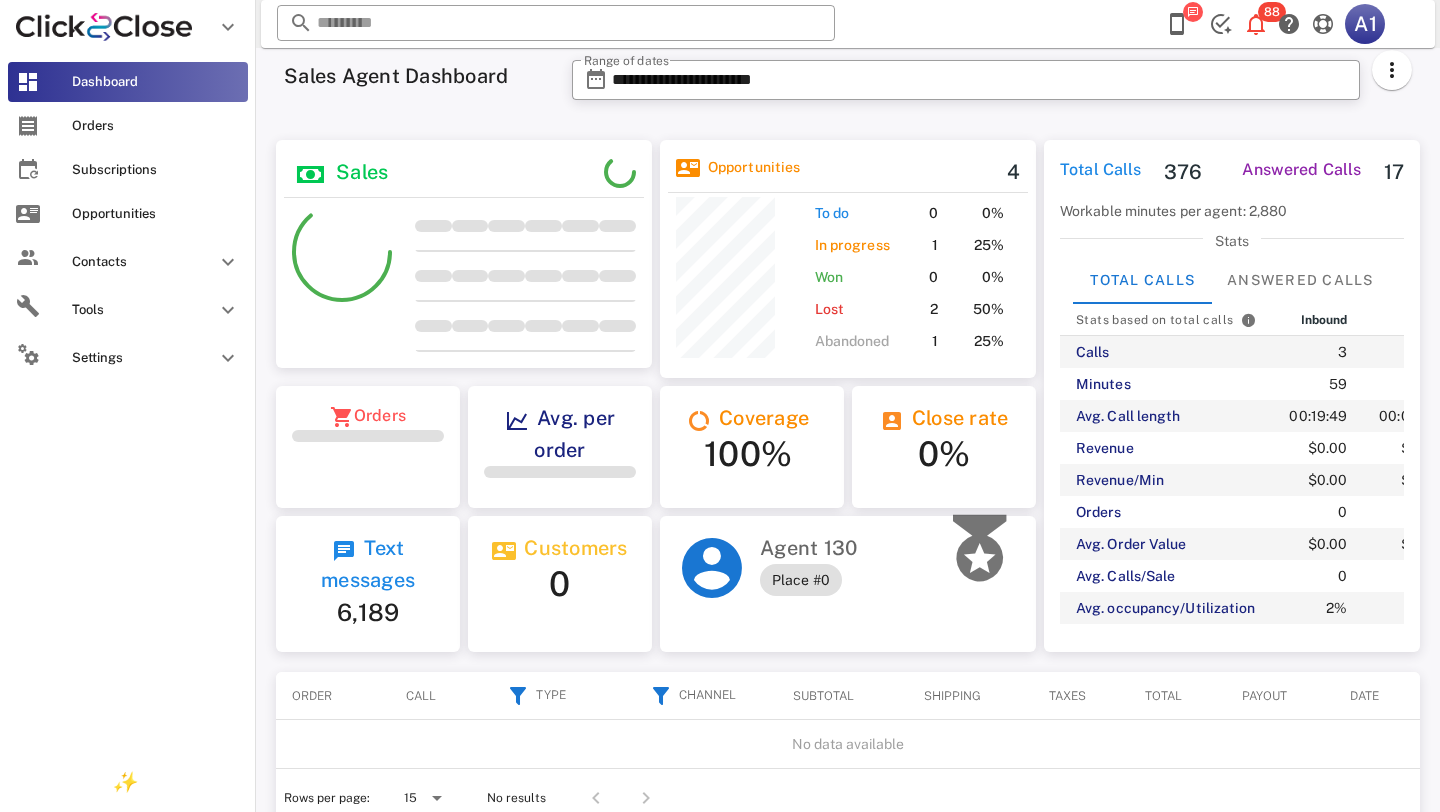 scroll, scrollTop: 999758, scrollLeft: 999624, axis: both 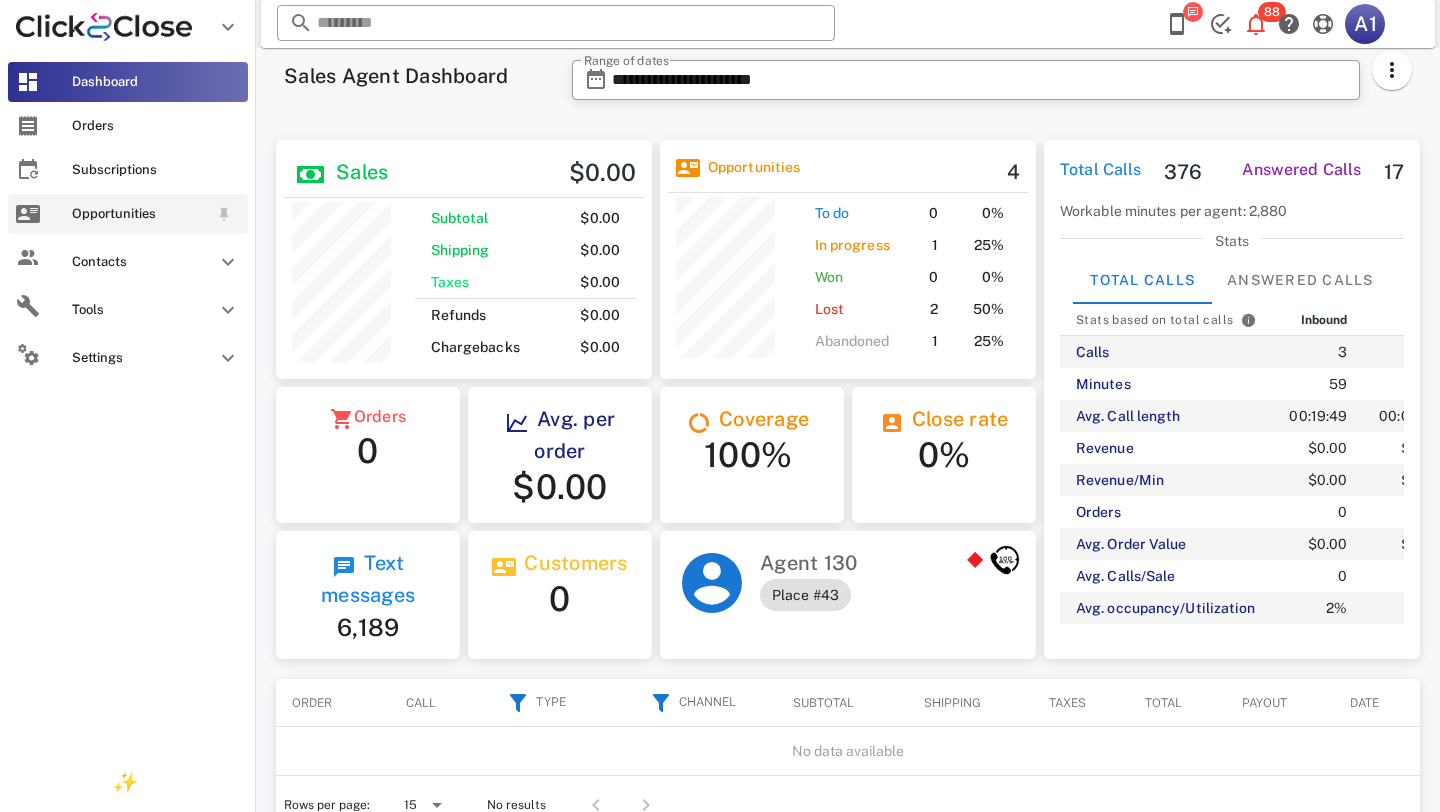click on "Opportunities" at bounding box center [128, 214] 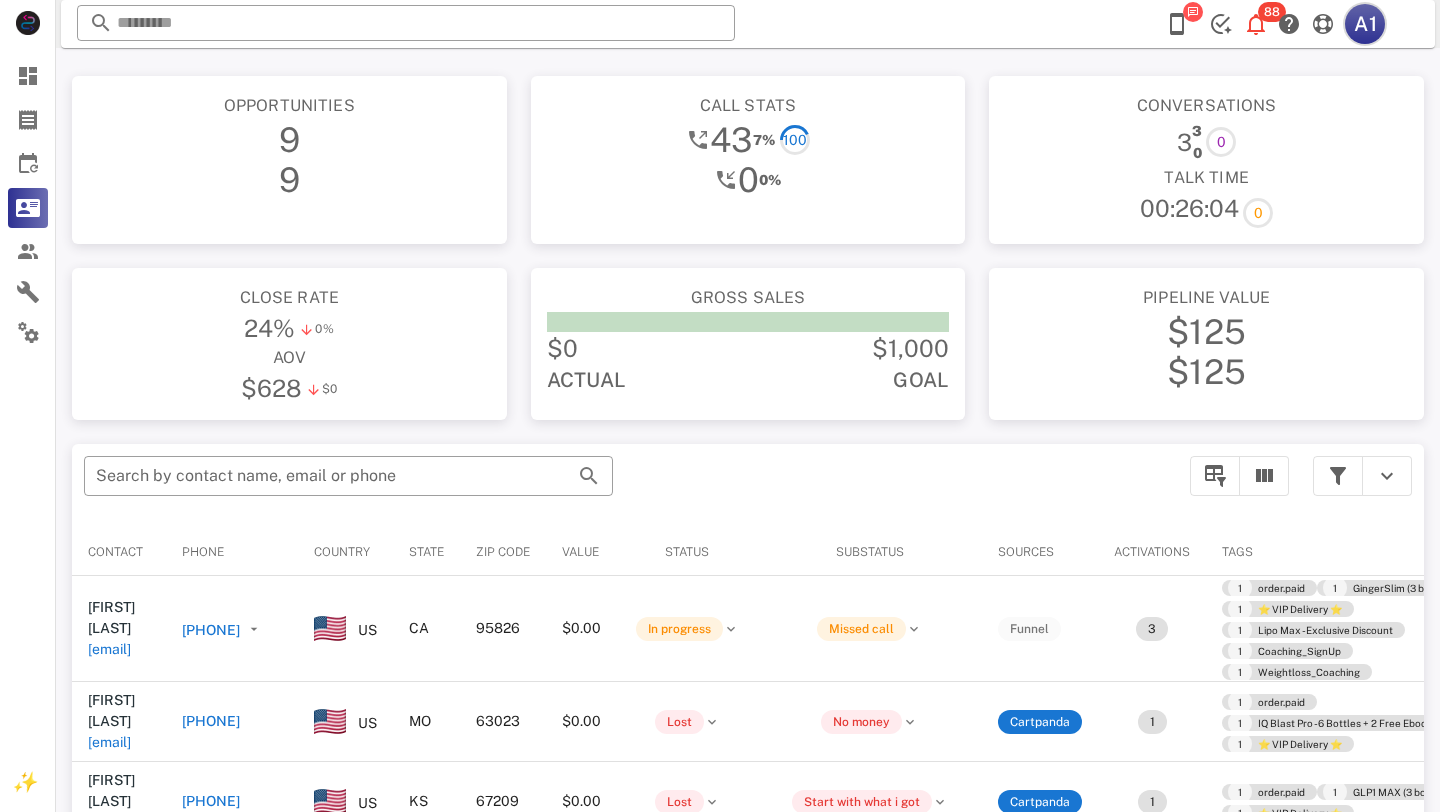 click on "A1" at bounding box center [1365, 24] 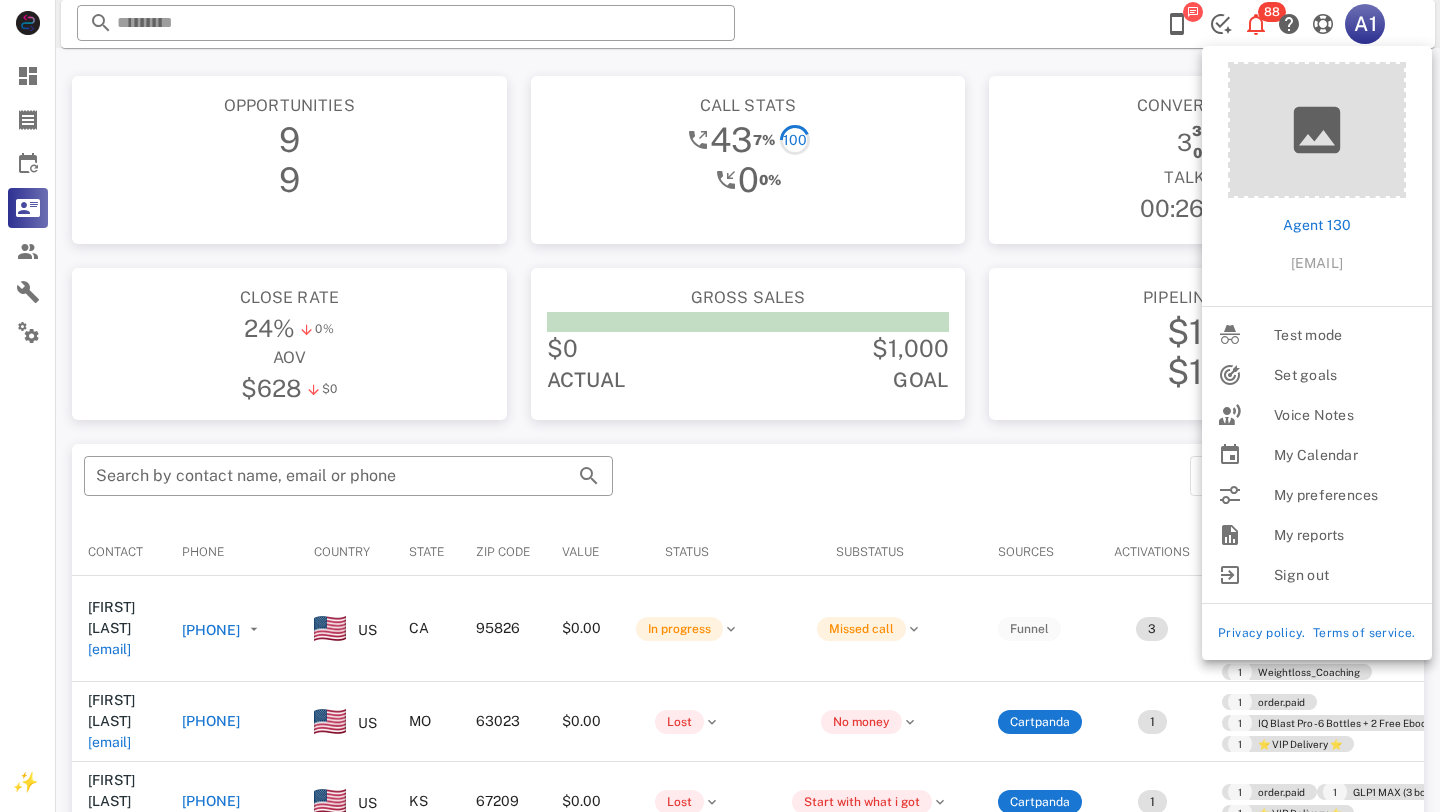 click on "Talk Time" at bounding box center [1206, 178] 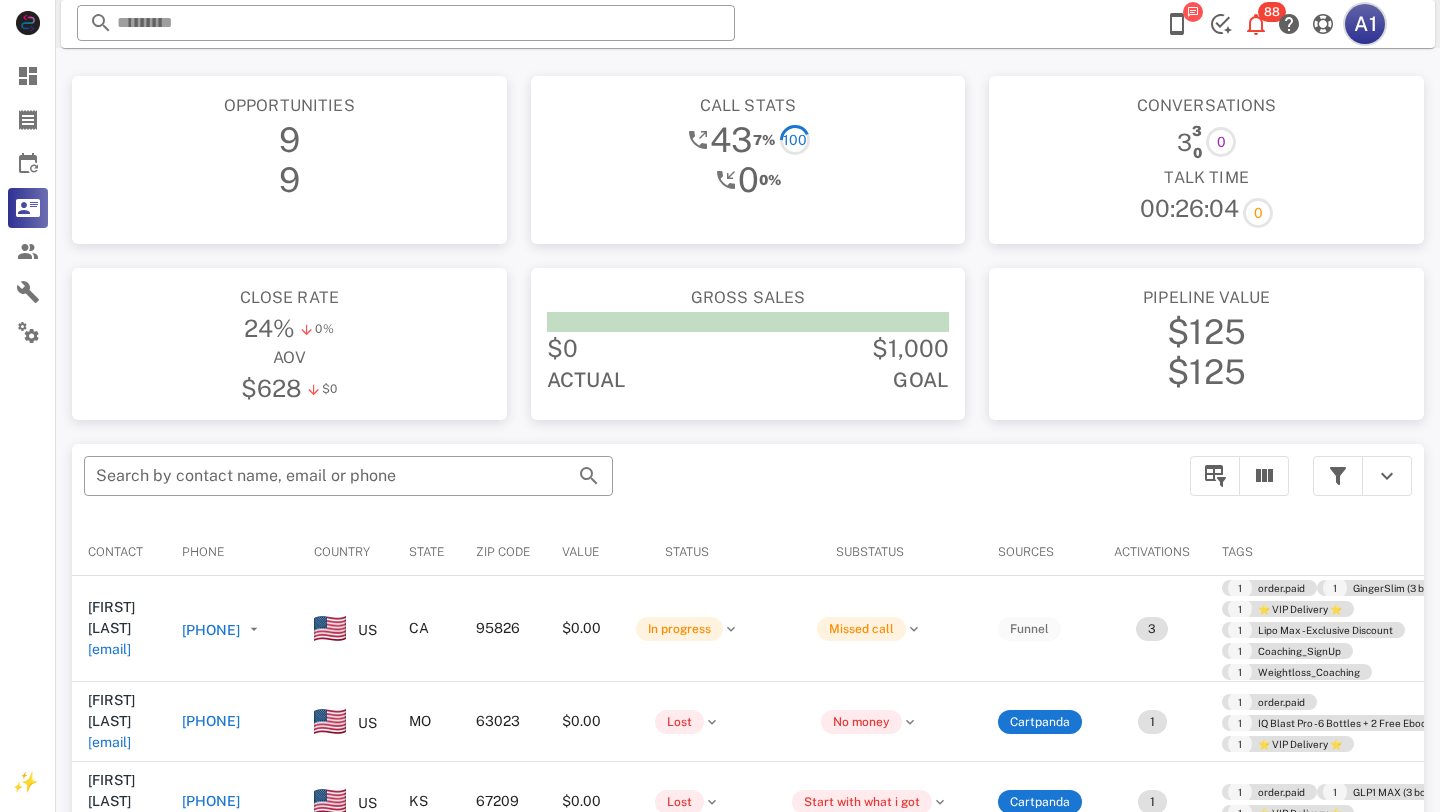 click on "A1" at bounding box center [1365, 24] 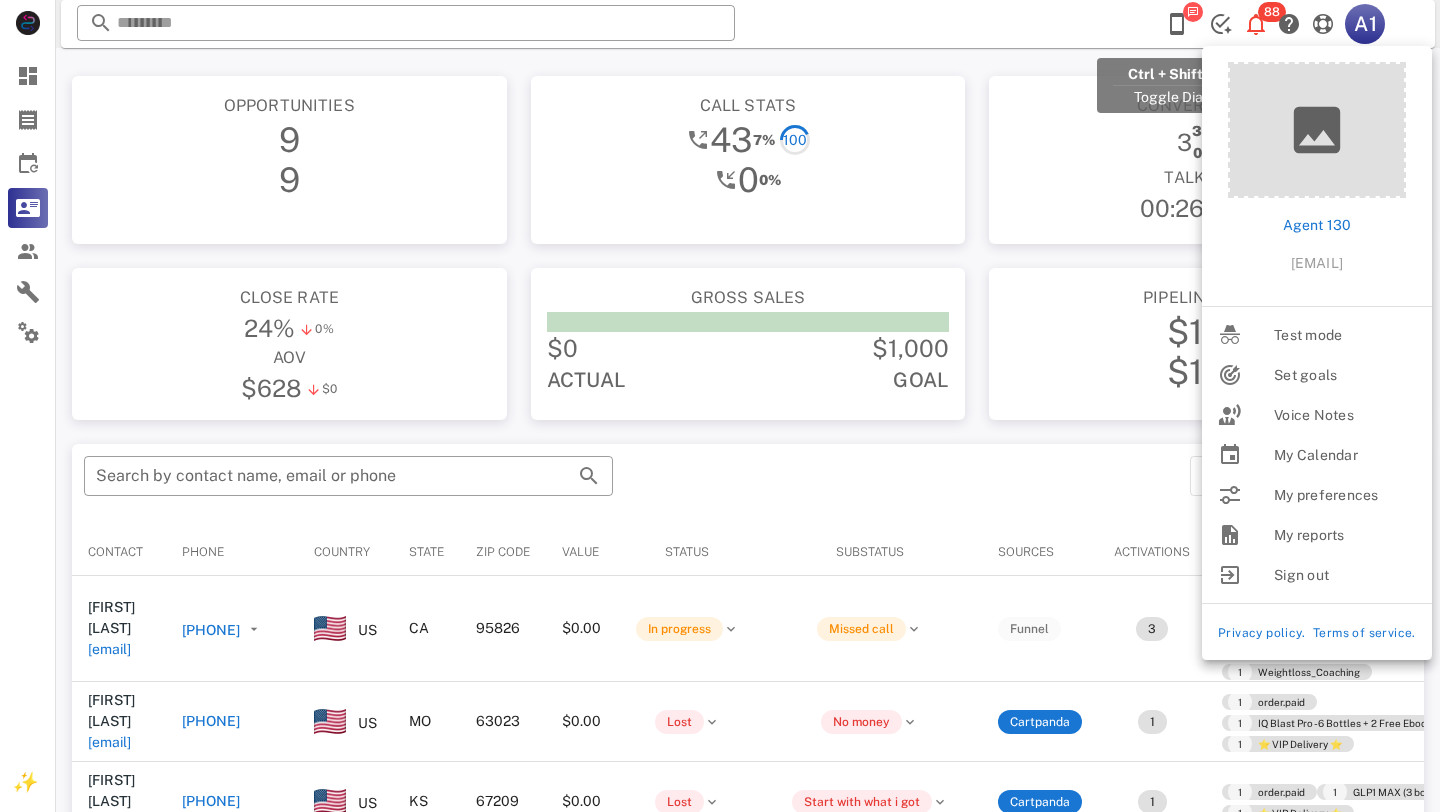 click at bounding box center (1177, 24) 